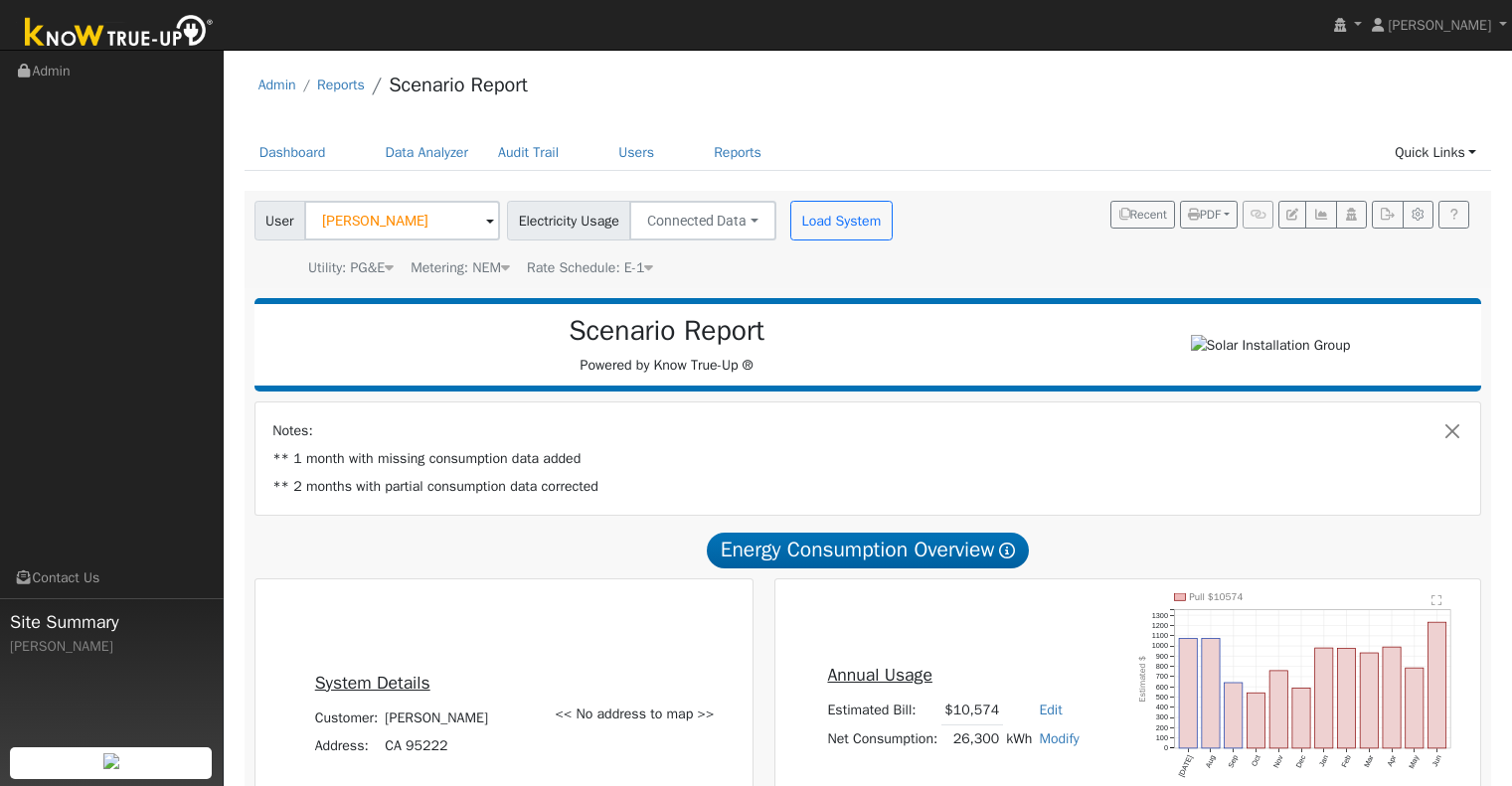 scroll, scrollTop: 199, scrollLeft: 0, axis: vertical 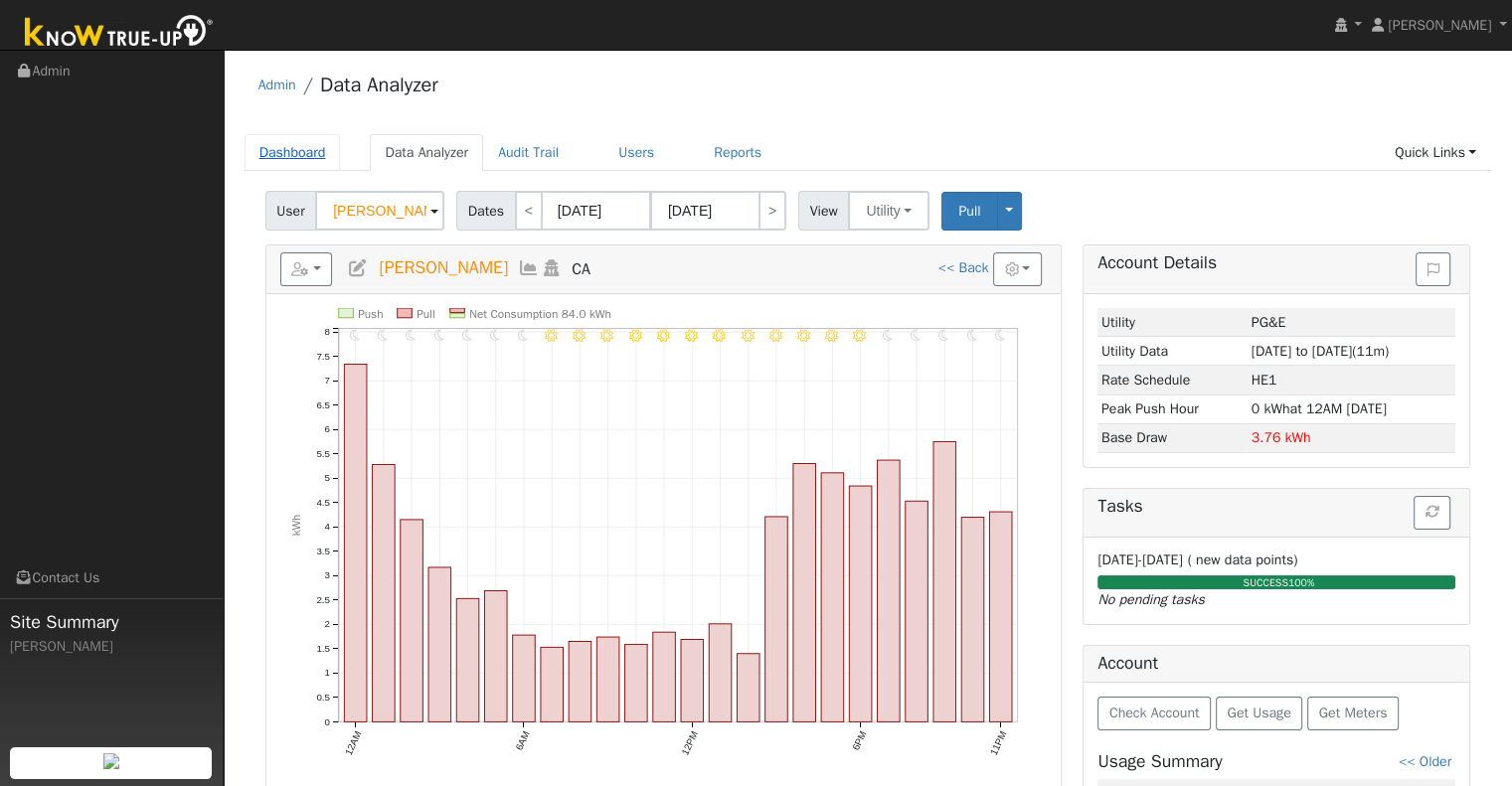 click on "Dashboard" at bounding box center (292, 152) 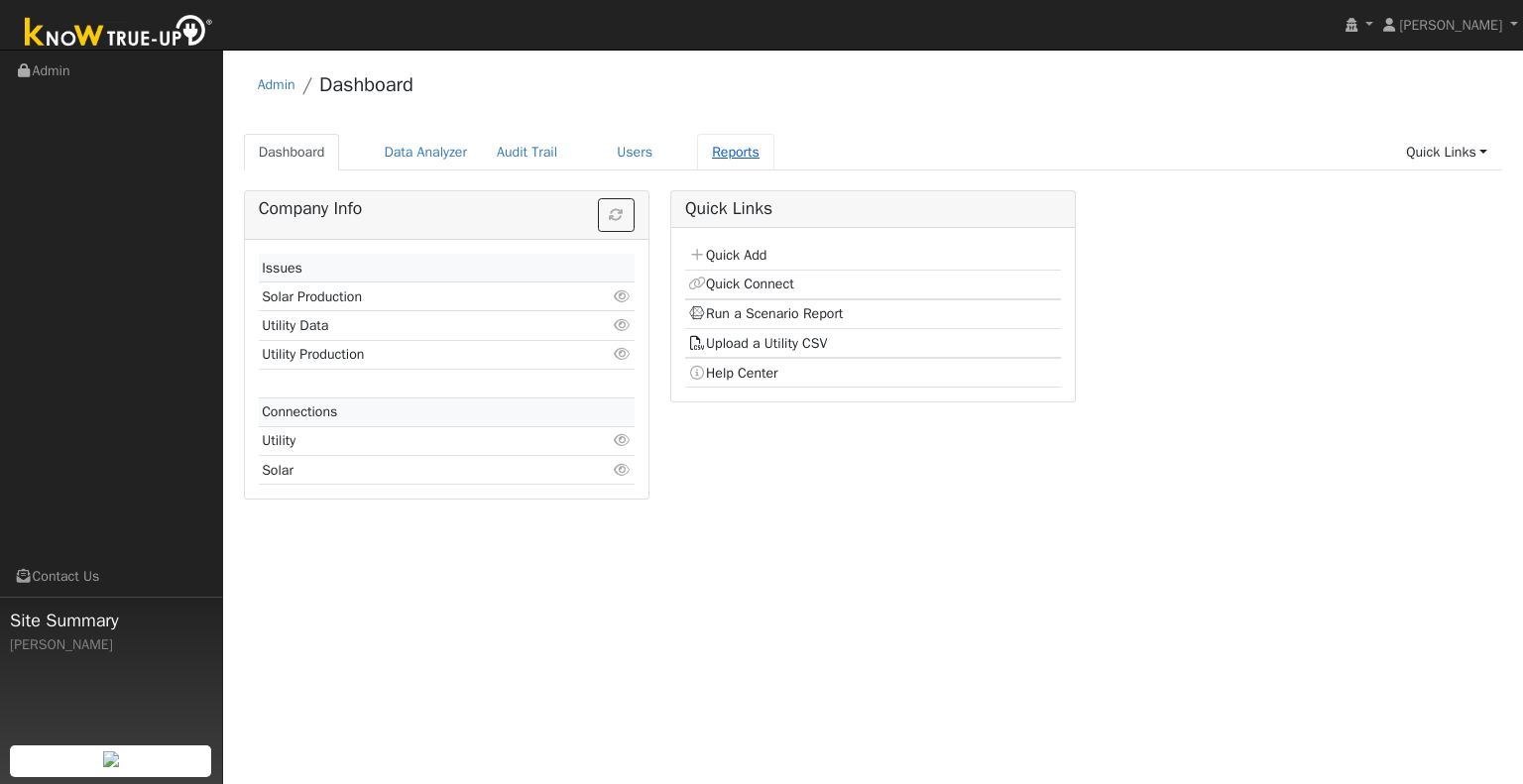 scroll, scrollTop: 0, scrollLeft: 0, axis: both 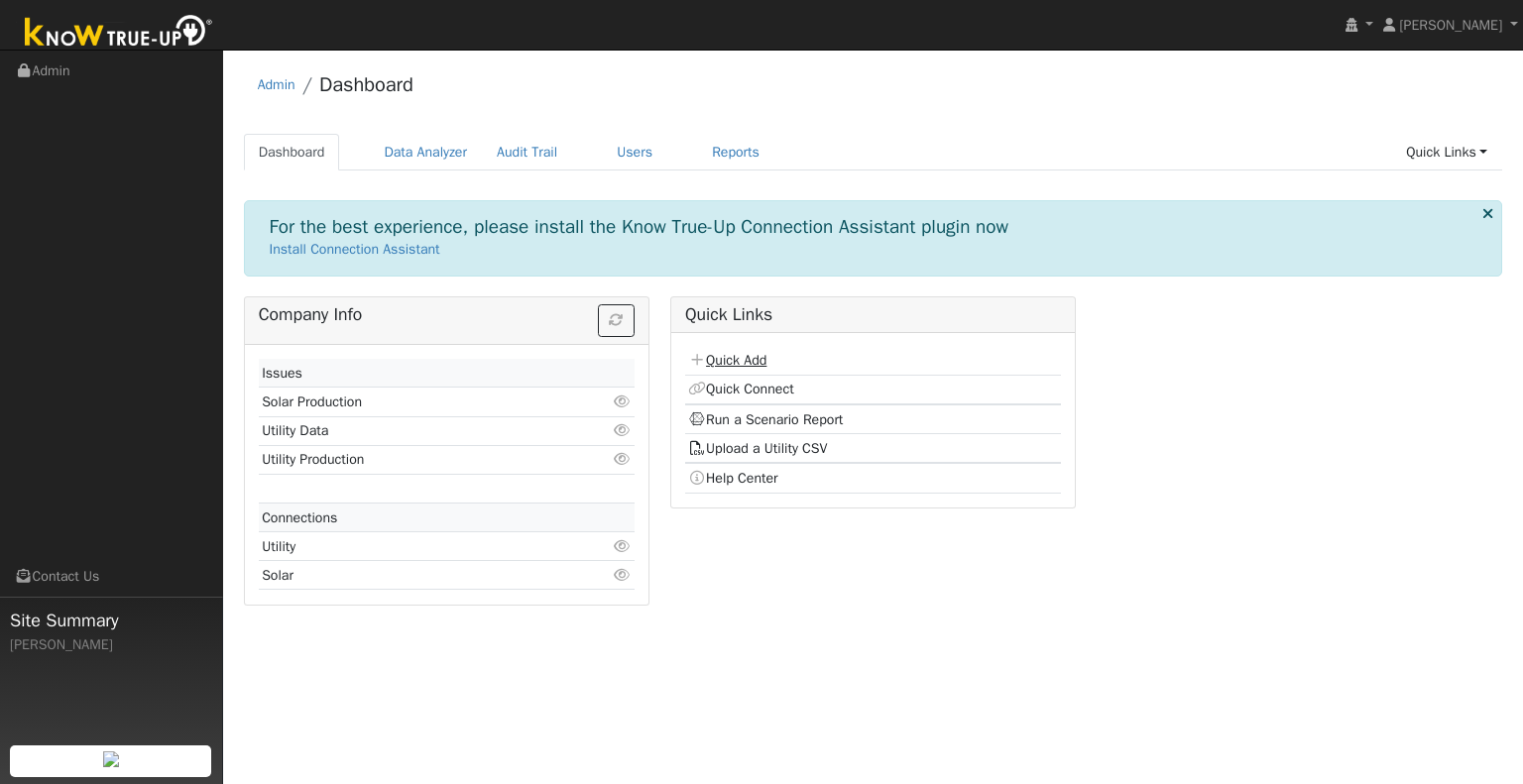 click on "Quick Add" at bounding box center [727, 360] 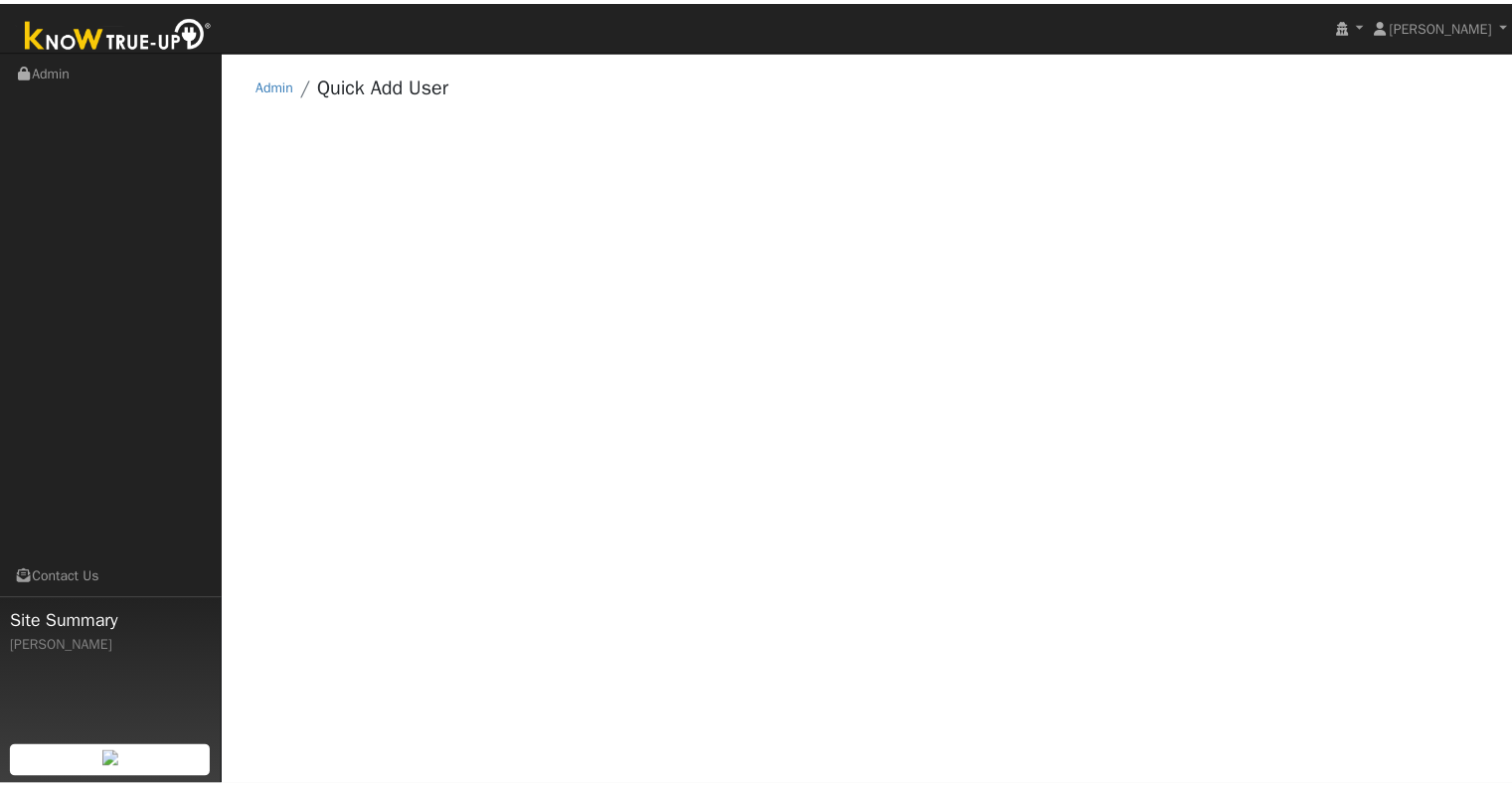 scroll, scrollTop: 0, scrollLeft: 0, axis: both 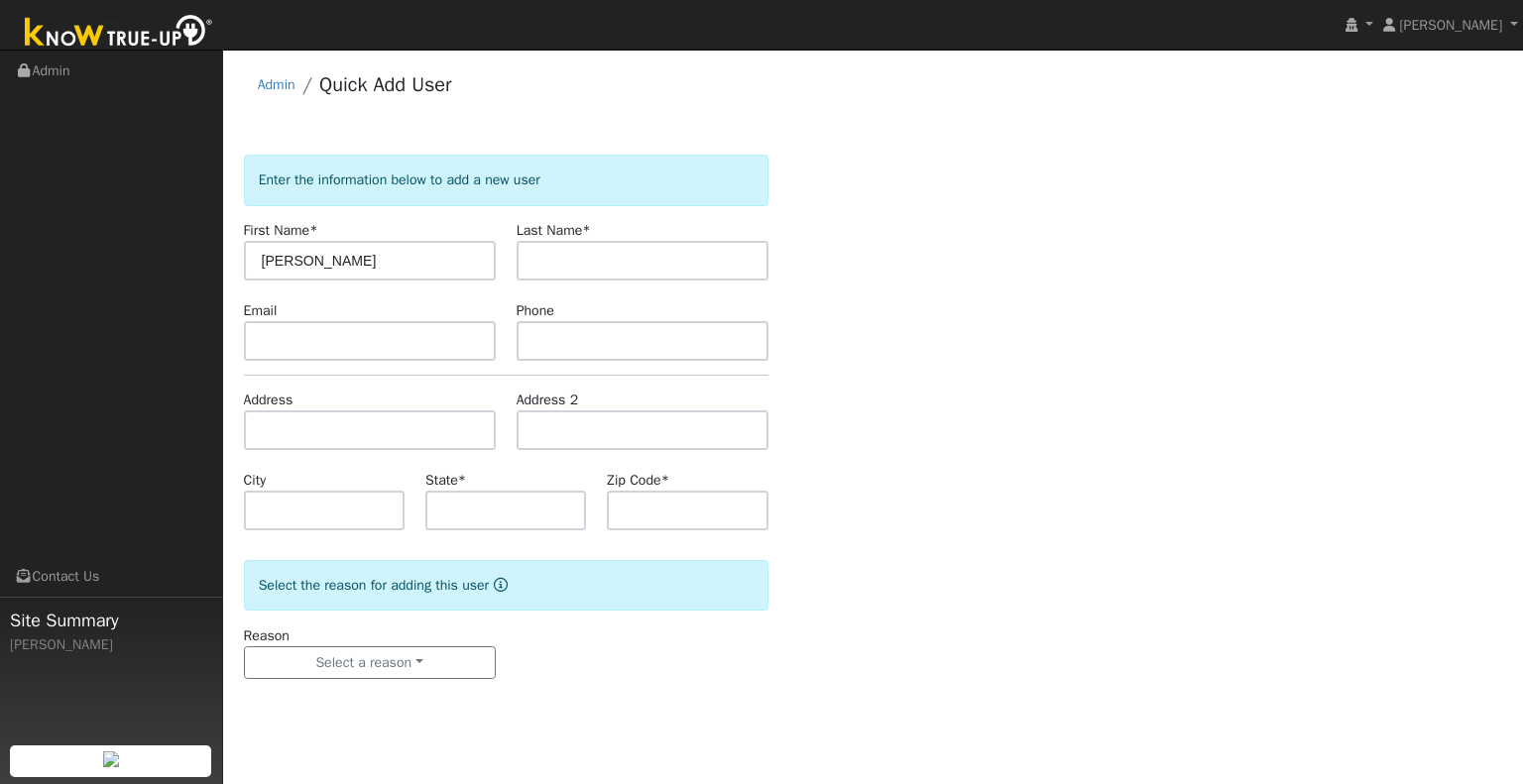 type on "[PERSON_NAME]" 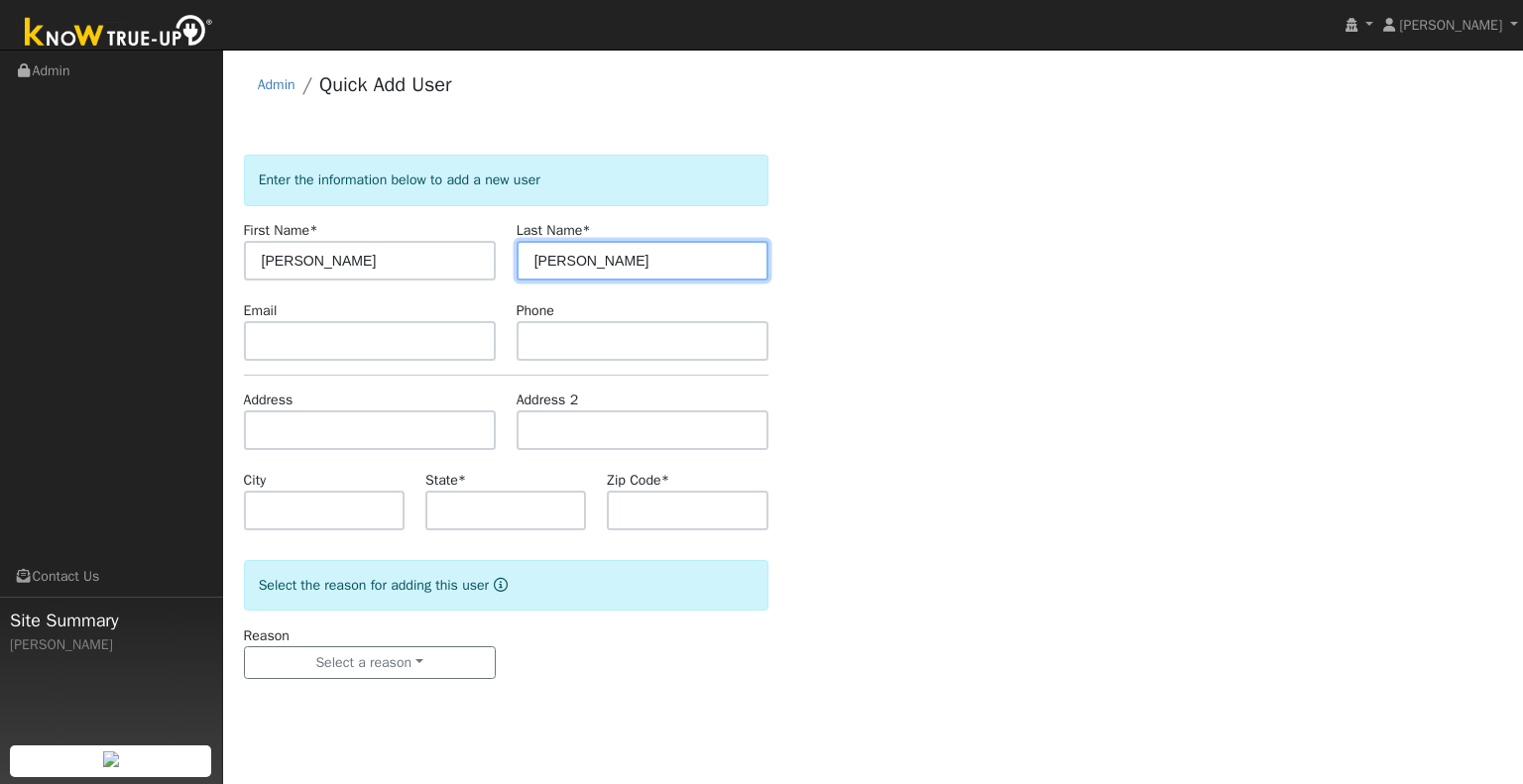 type on "[PERSON_NAME]" 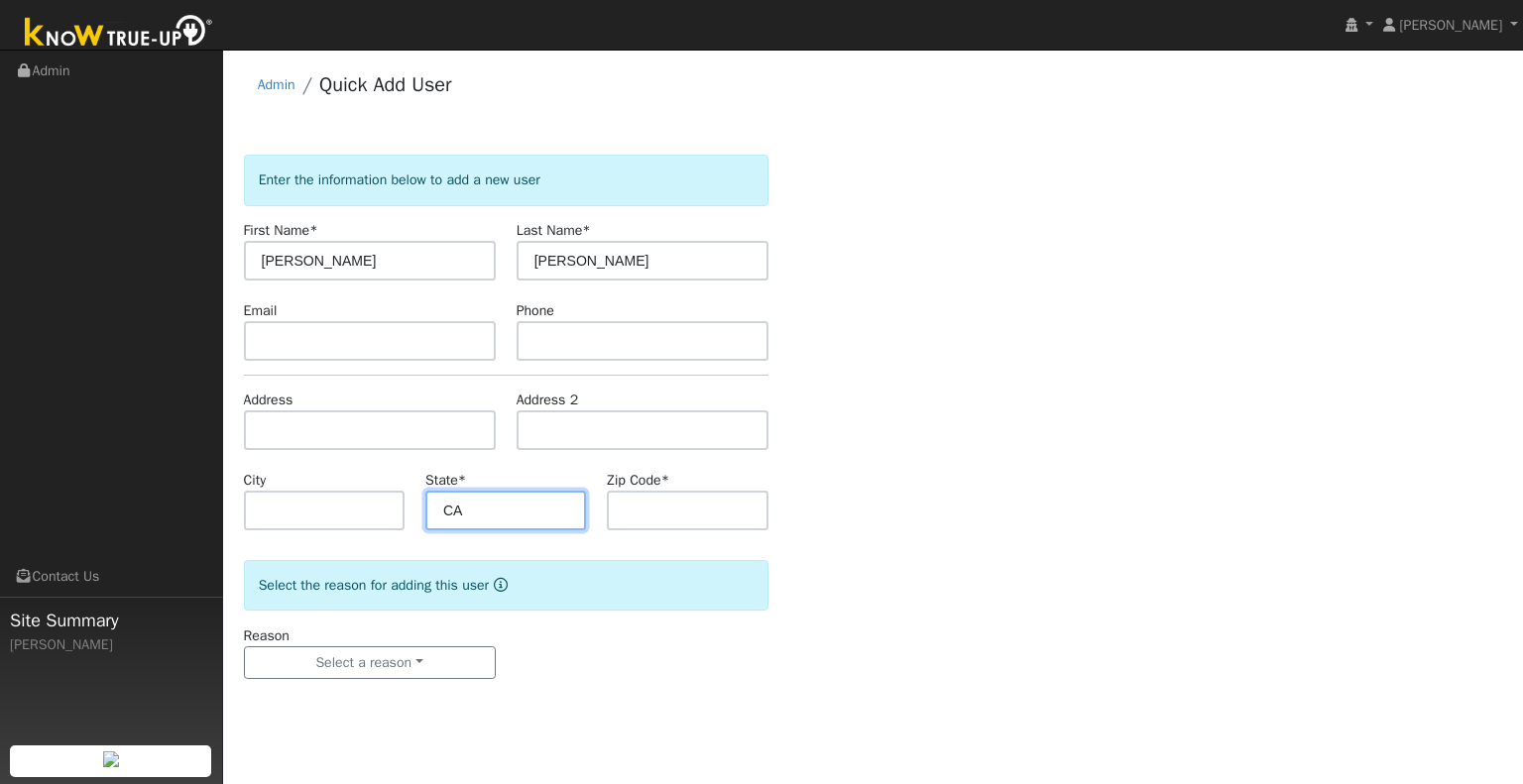 type on "CA" 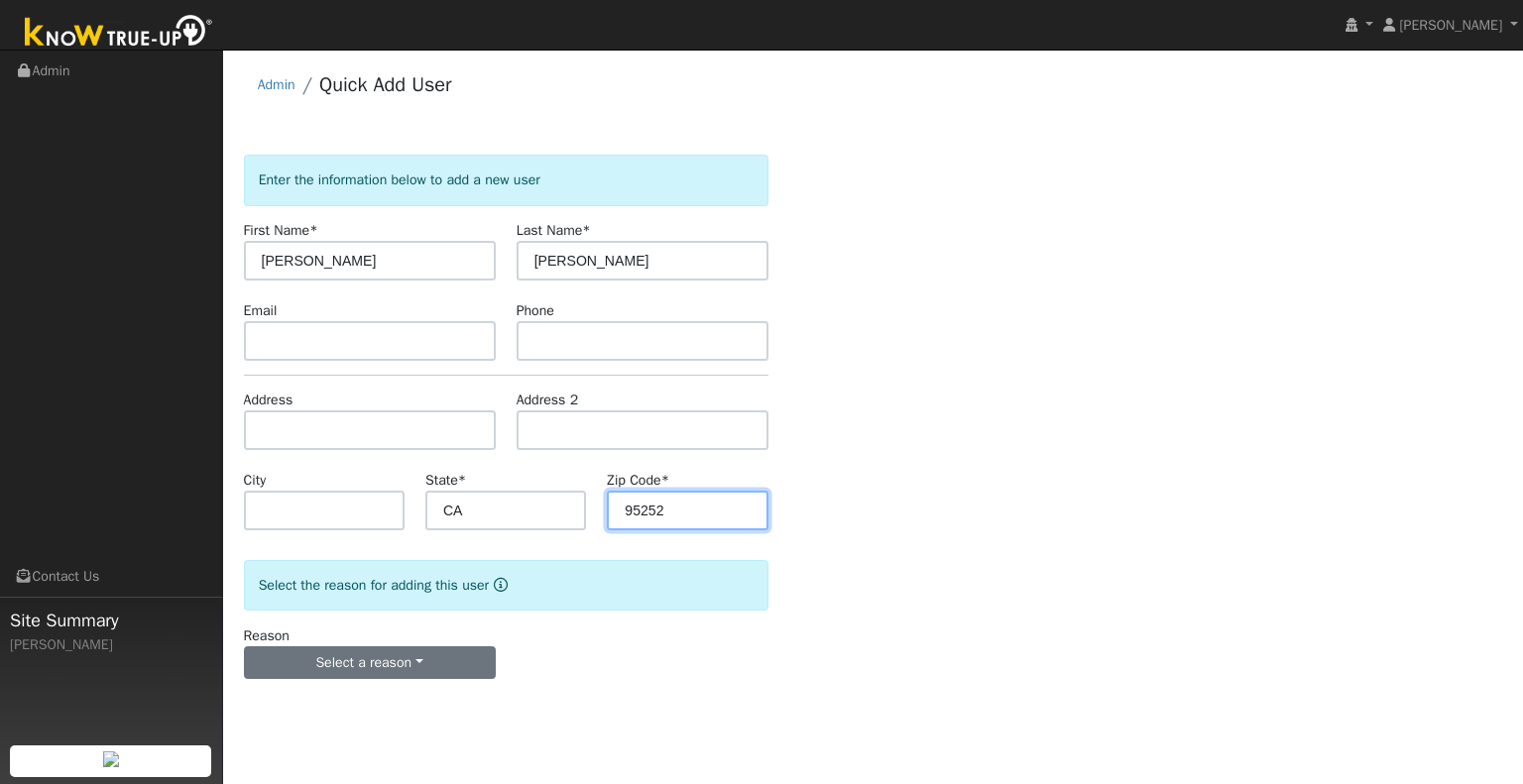 type on "95252" 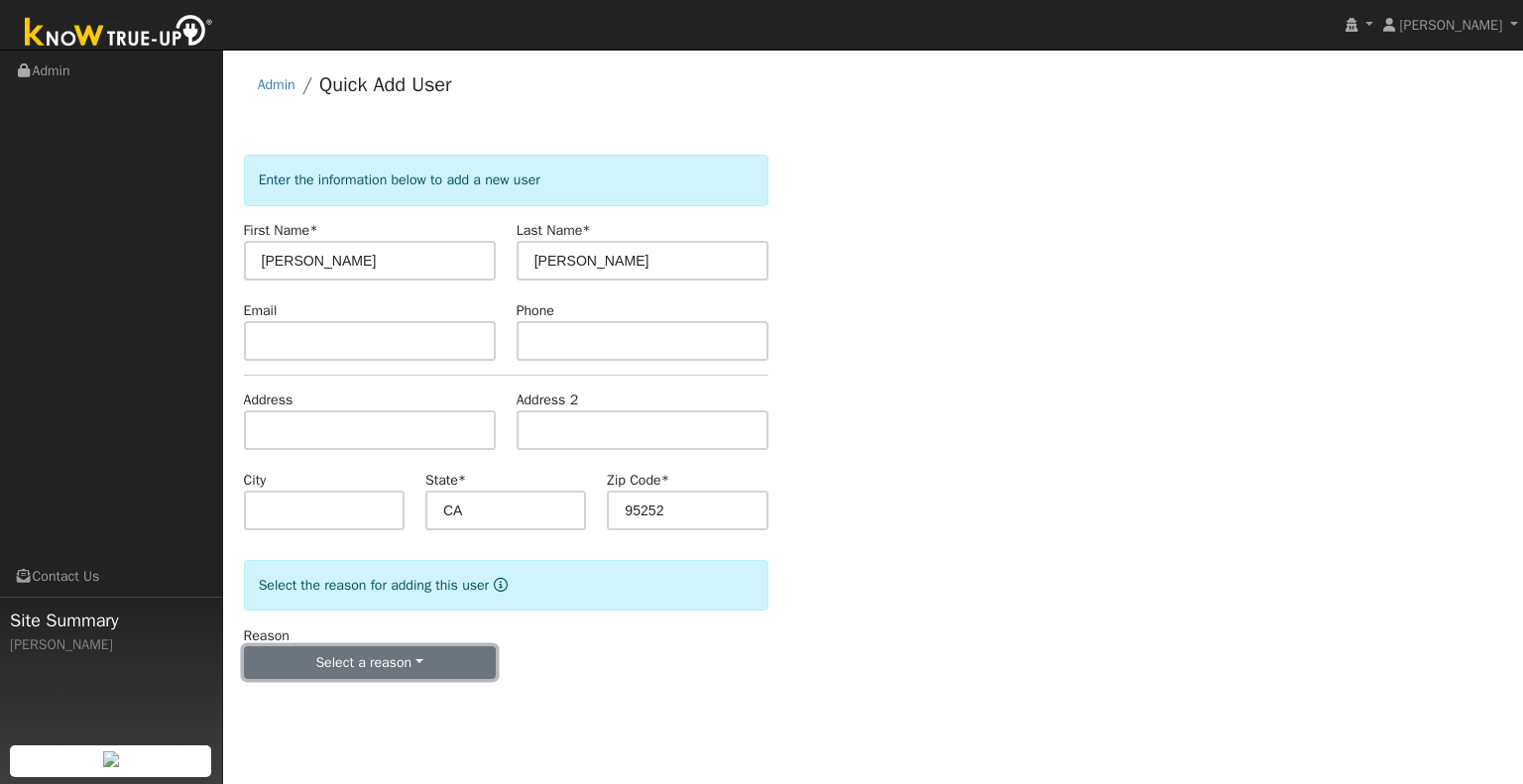 click on "Select a reason" at bounding box center [370, 663] 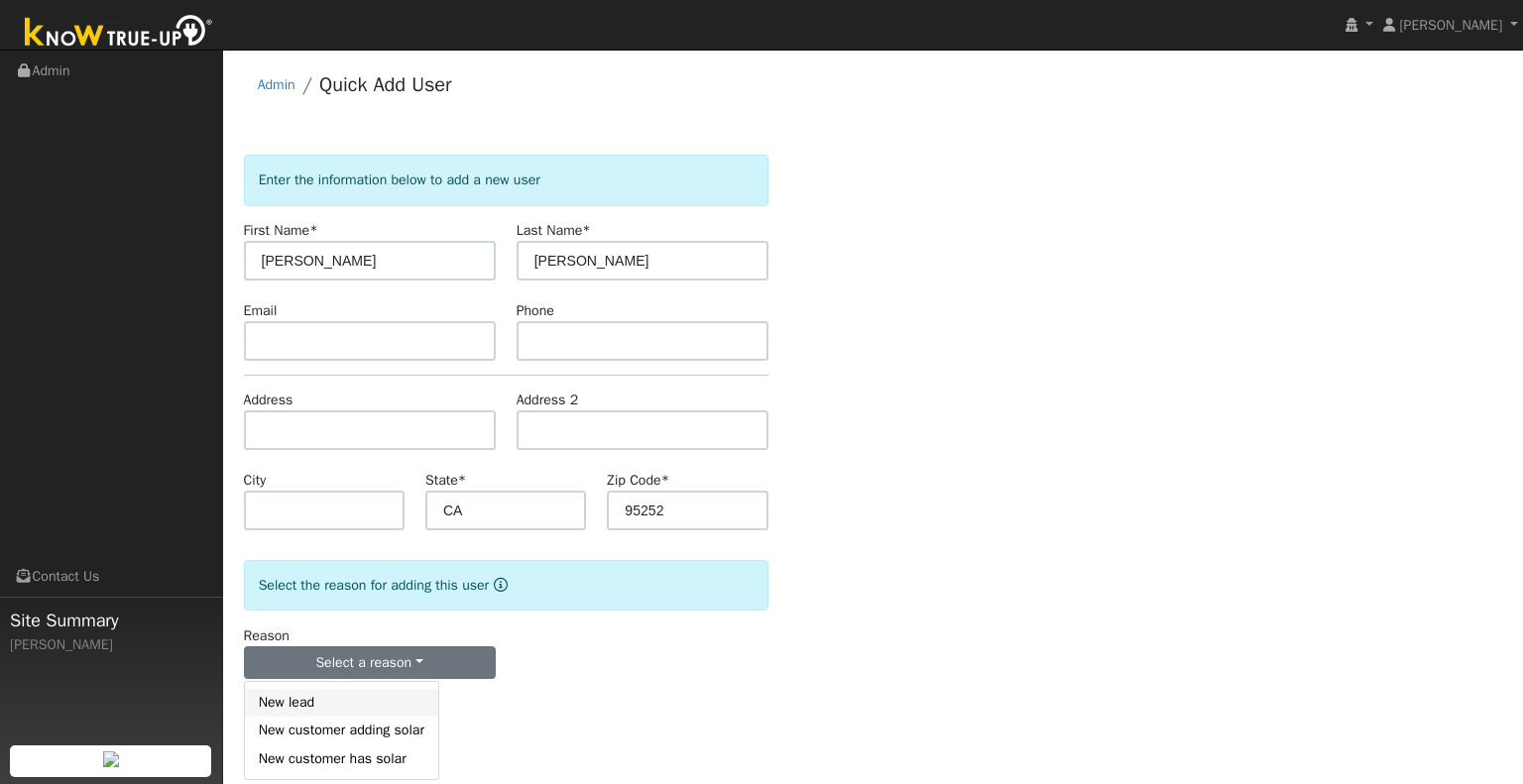 click on "New lead" at bounding box center [341, 703] 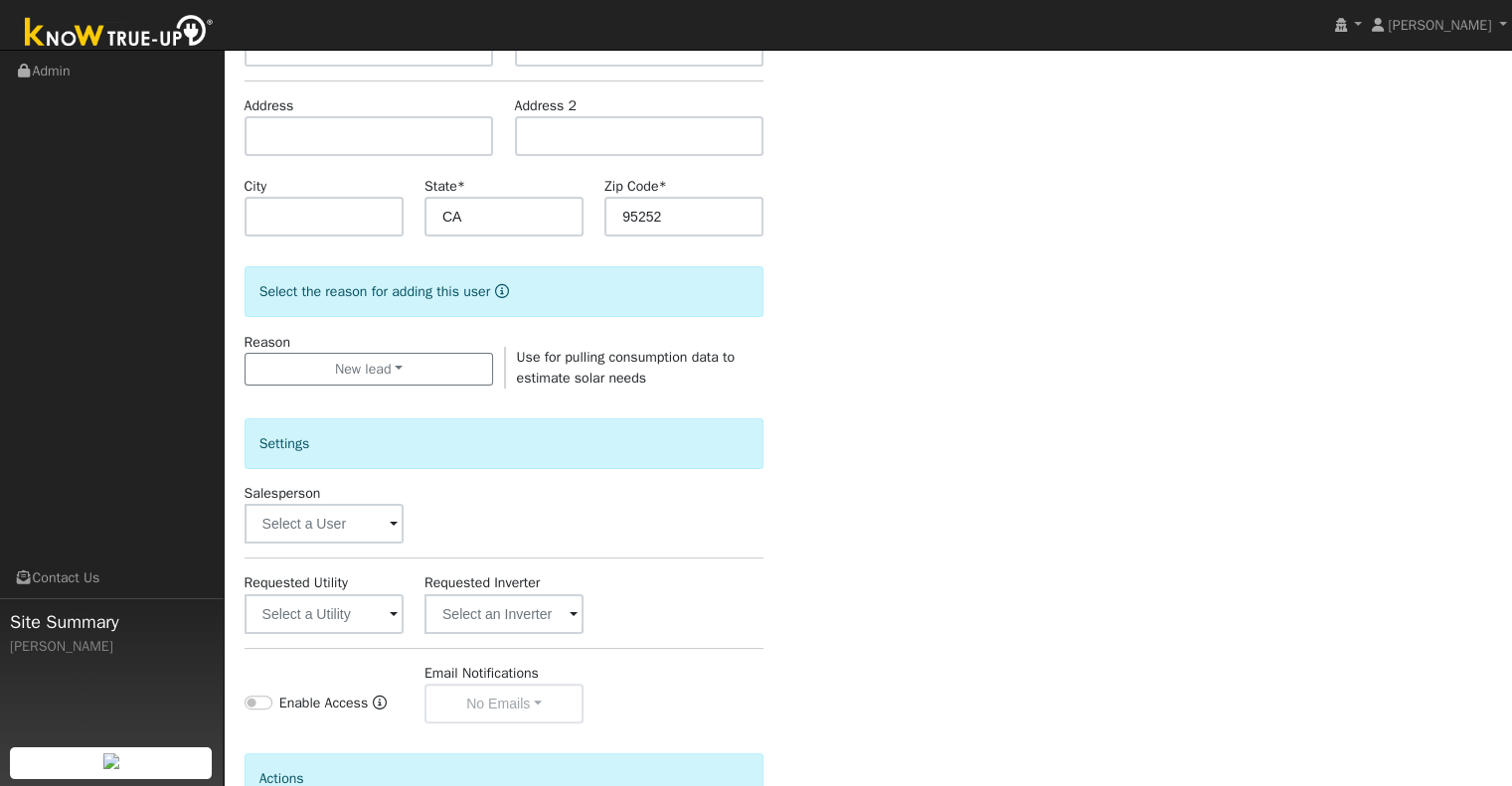scroll, scrollTop: 397, scrollLeft: 0, axis: vertical 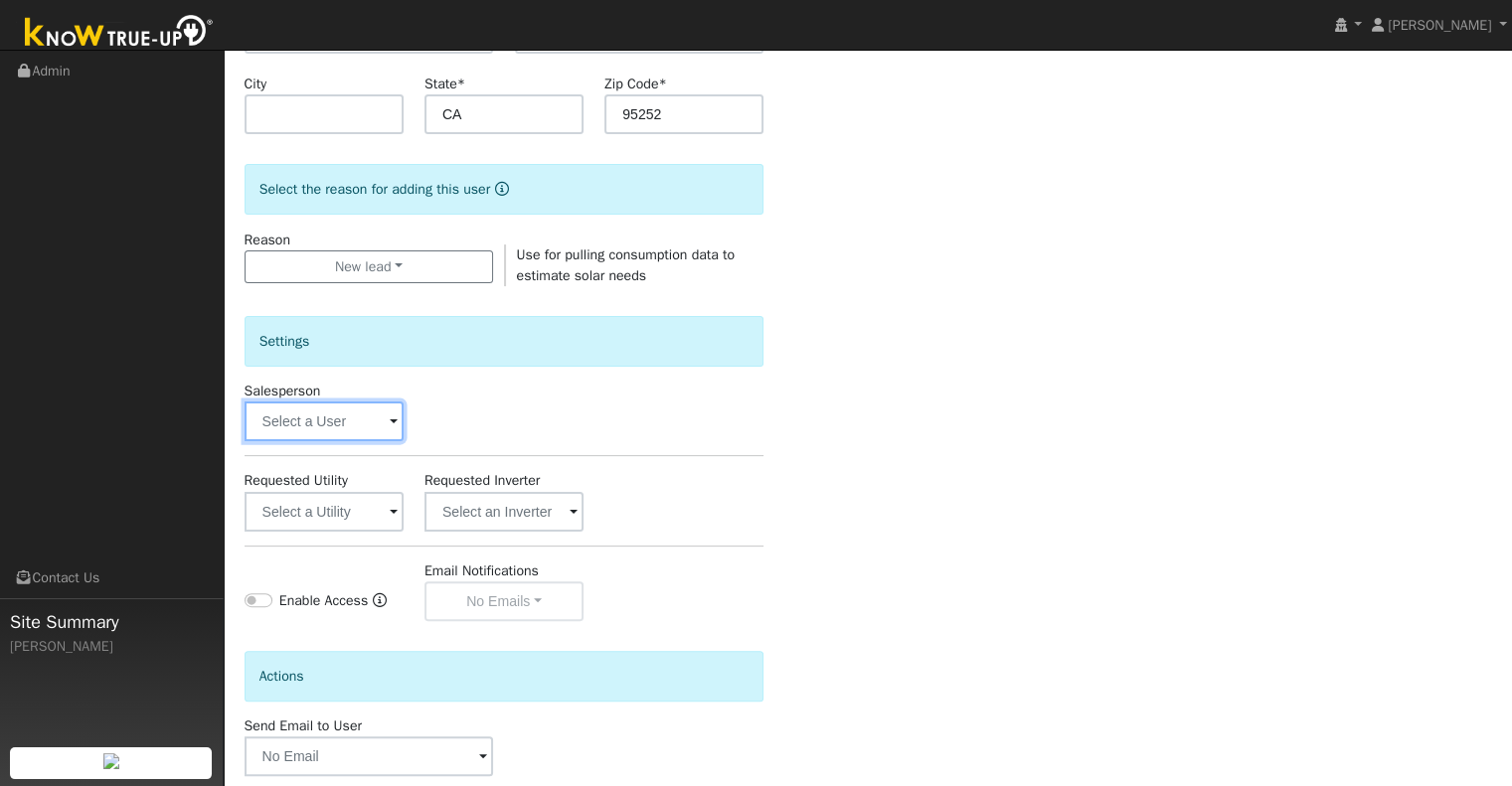 click at bounding box center (324, 421) 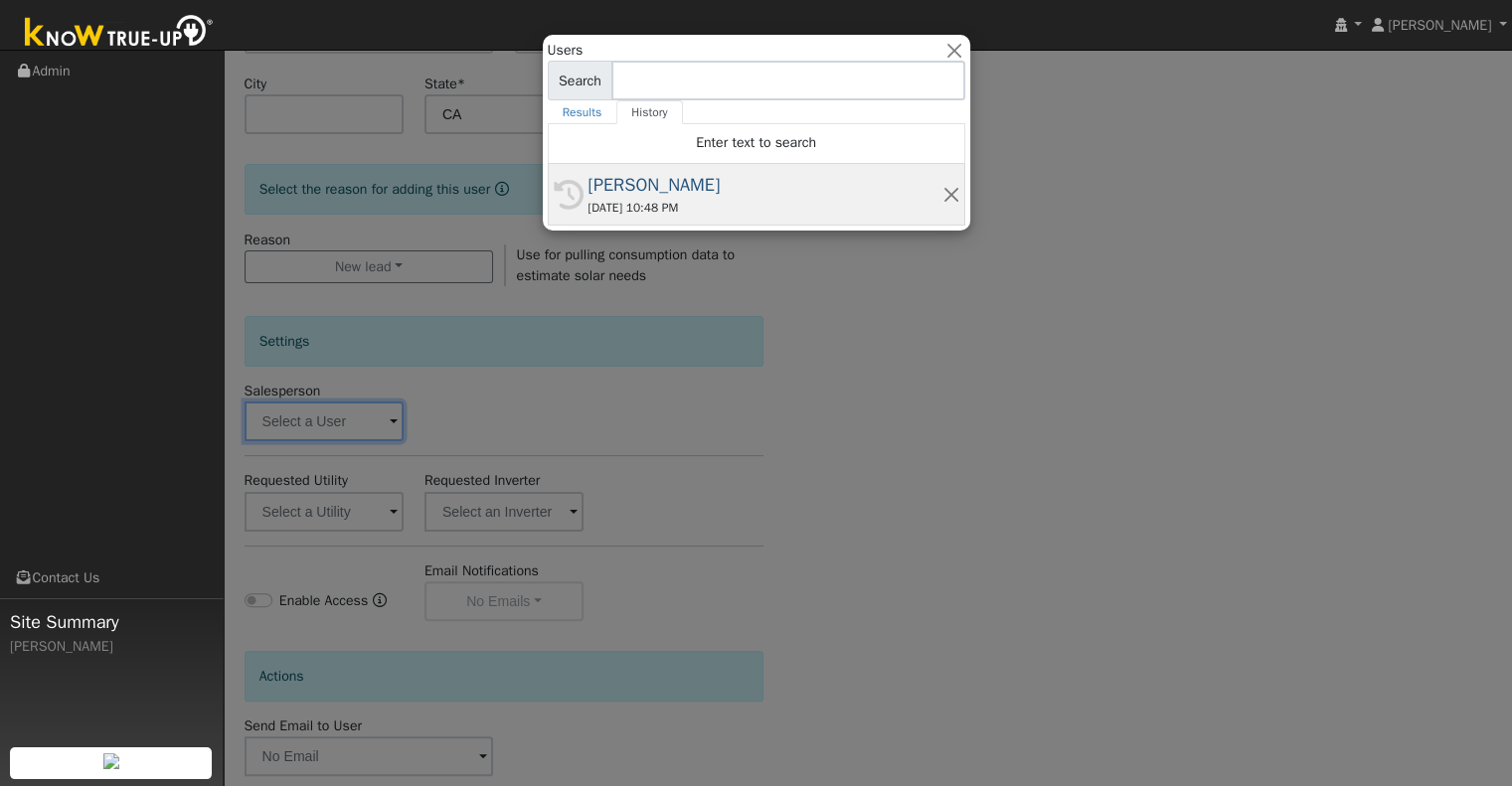 click on "[PERSON_NAME]" at bounding box center [765, 185] 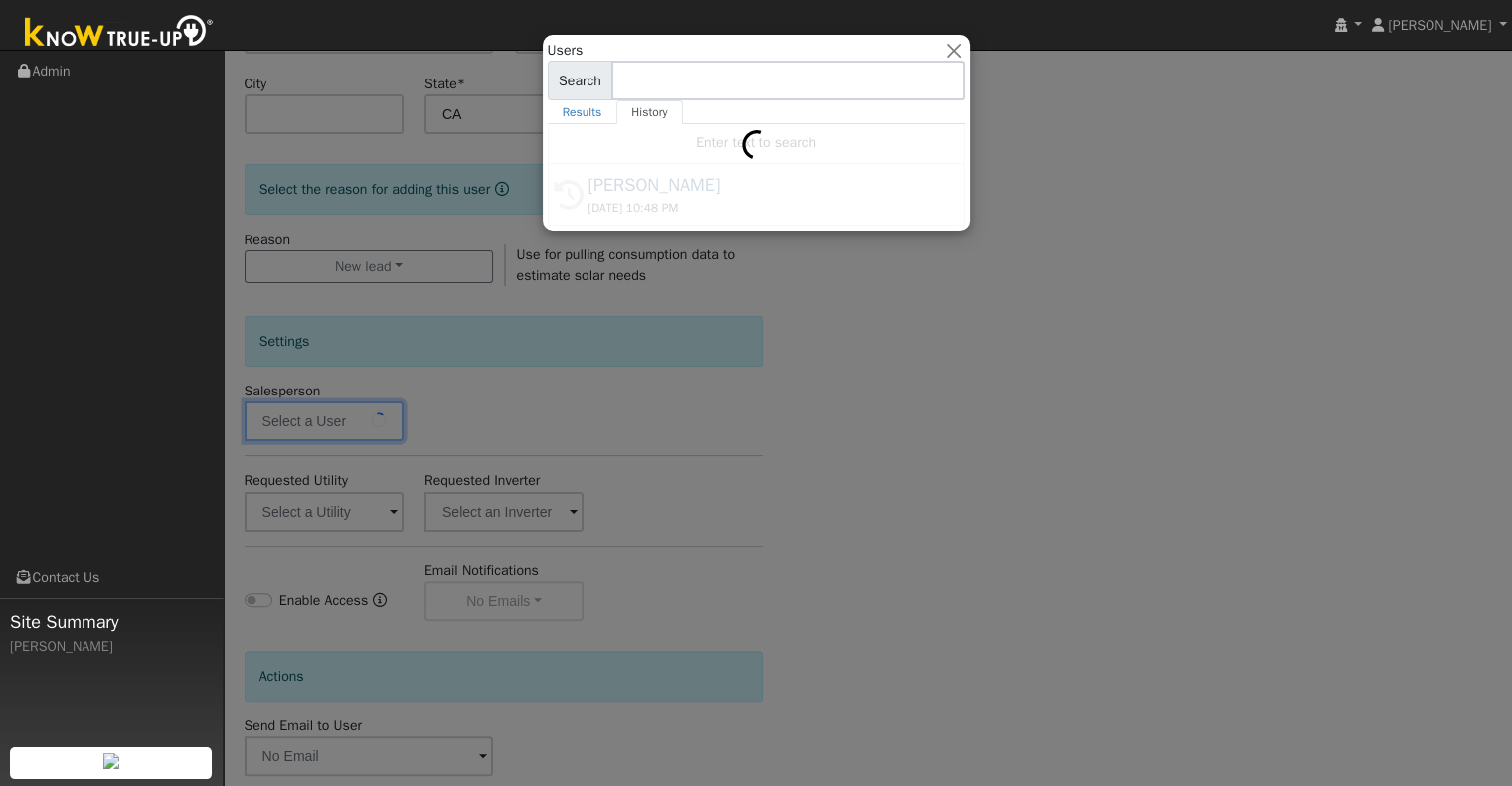 type on "[PERSON_NAME]" 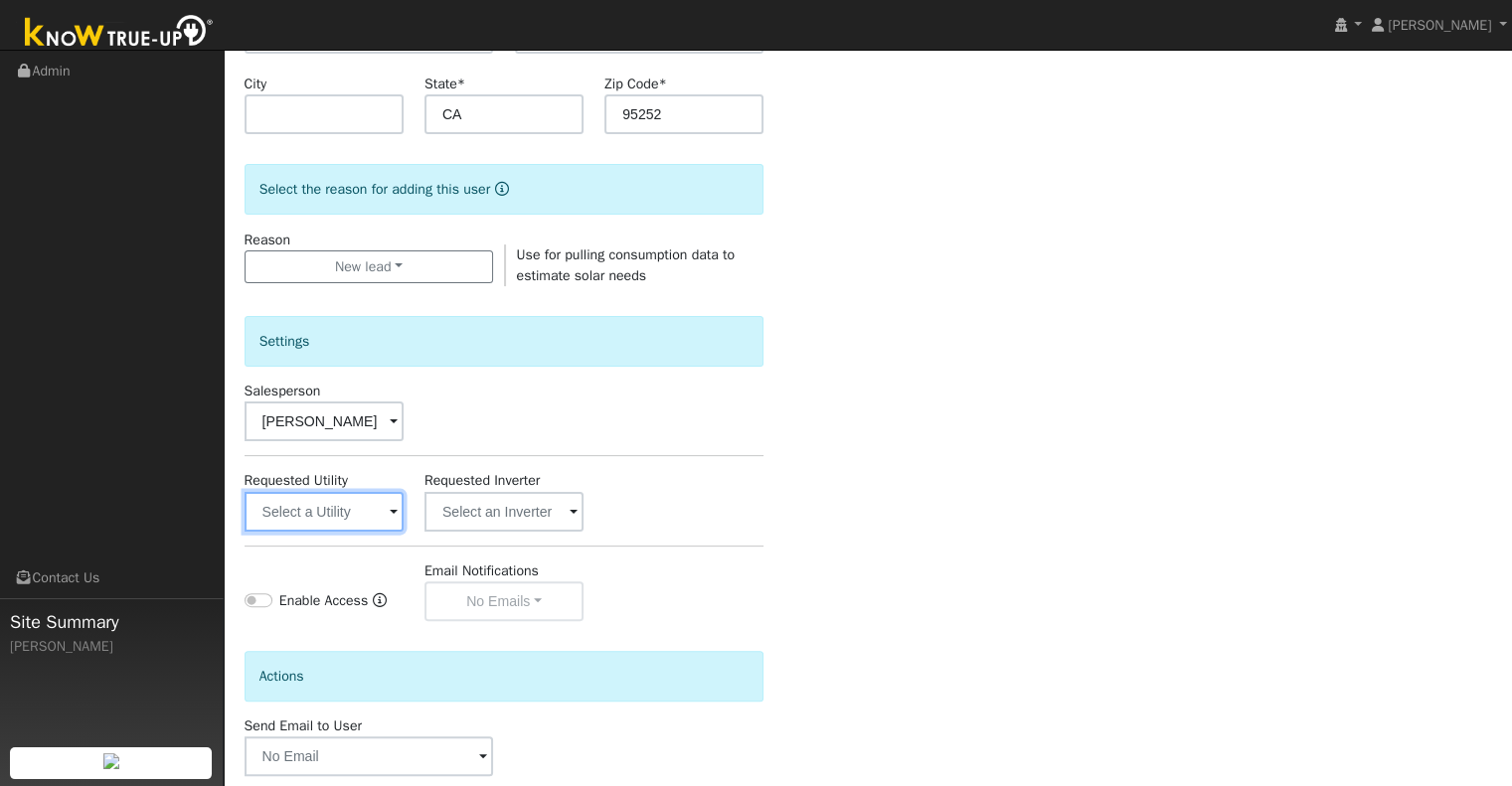 click at bounding box center [324, 512] 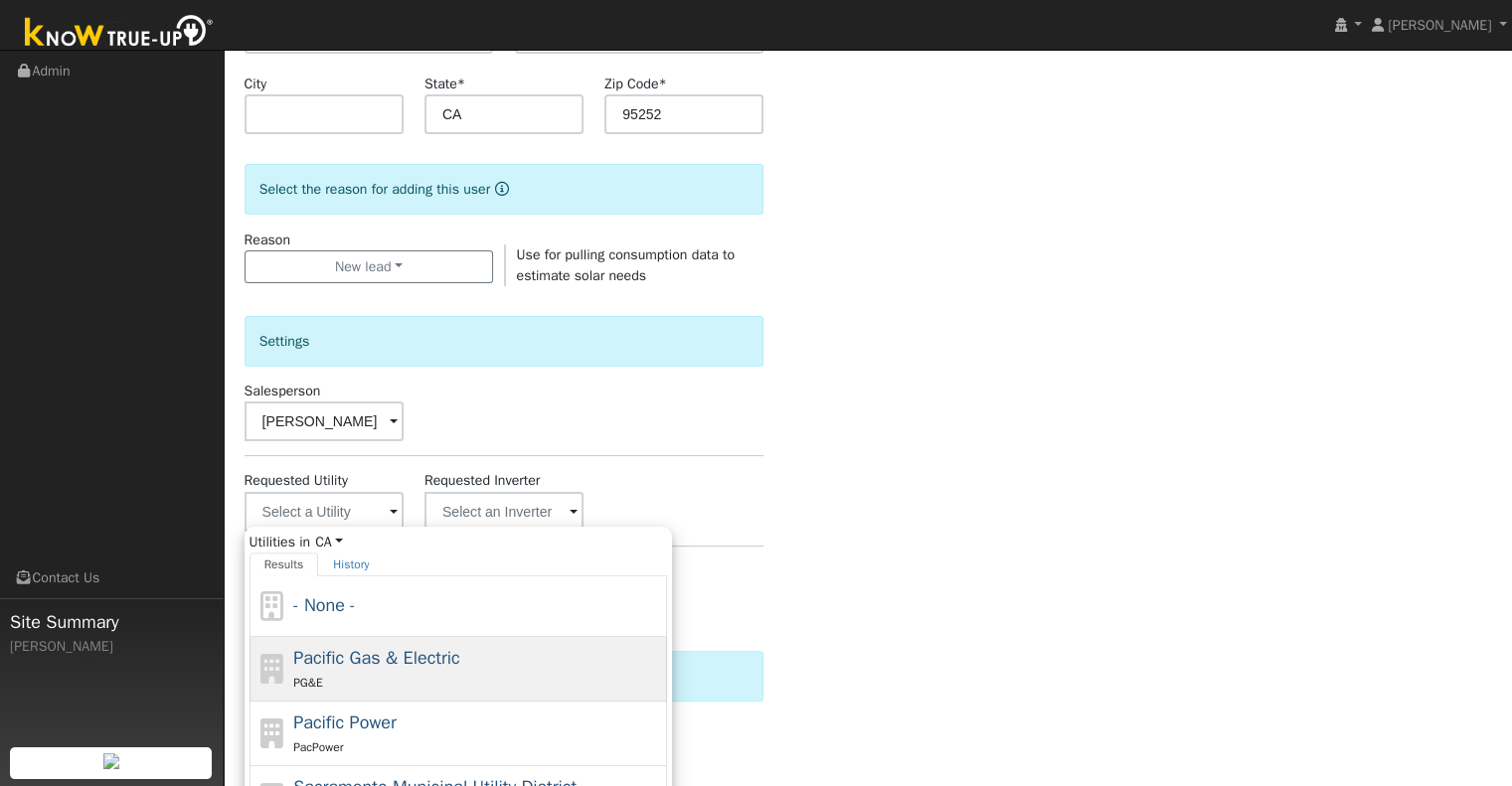 click on "PG&E" at bounding box center (477, 682) 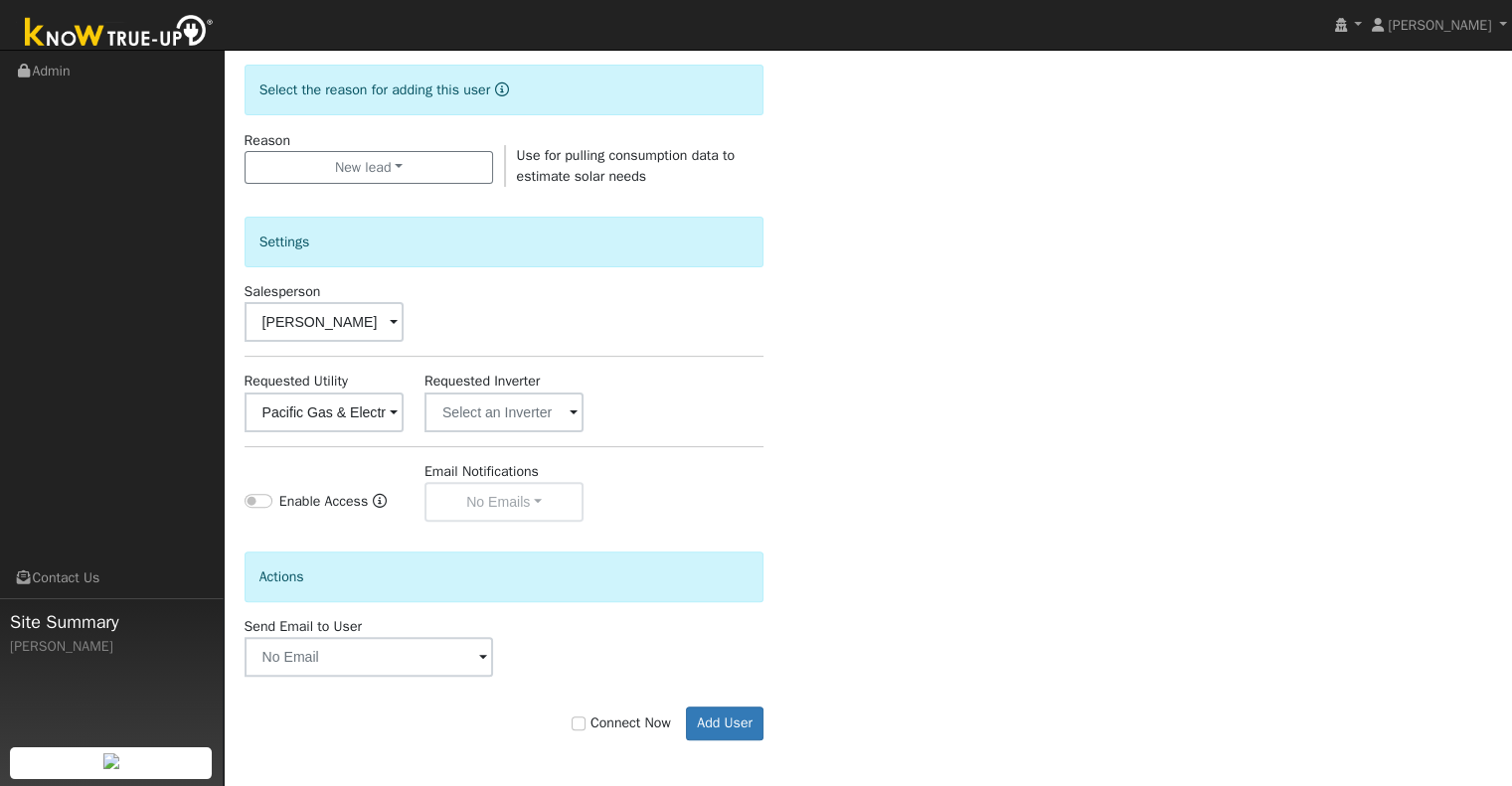 scroll, scrollTop: 498, scrollLeft: 0, axis: vertical 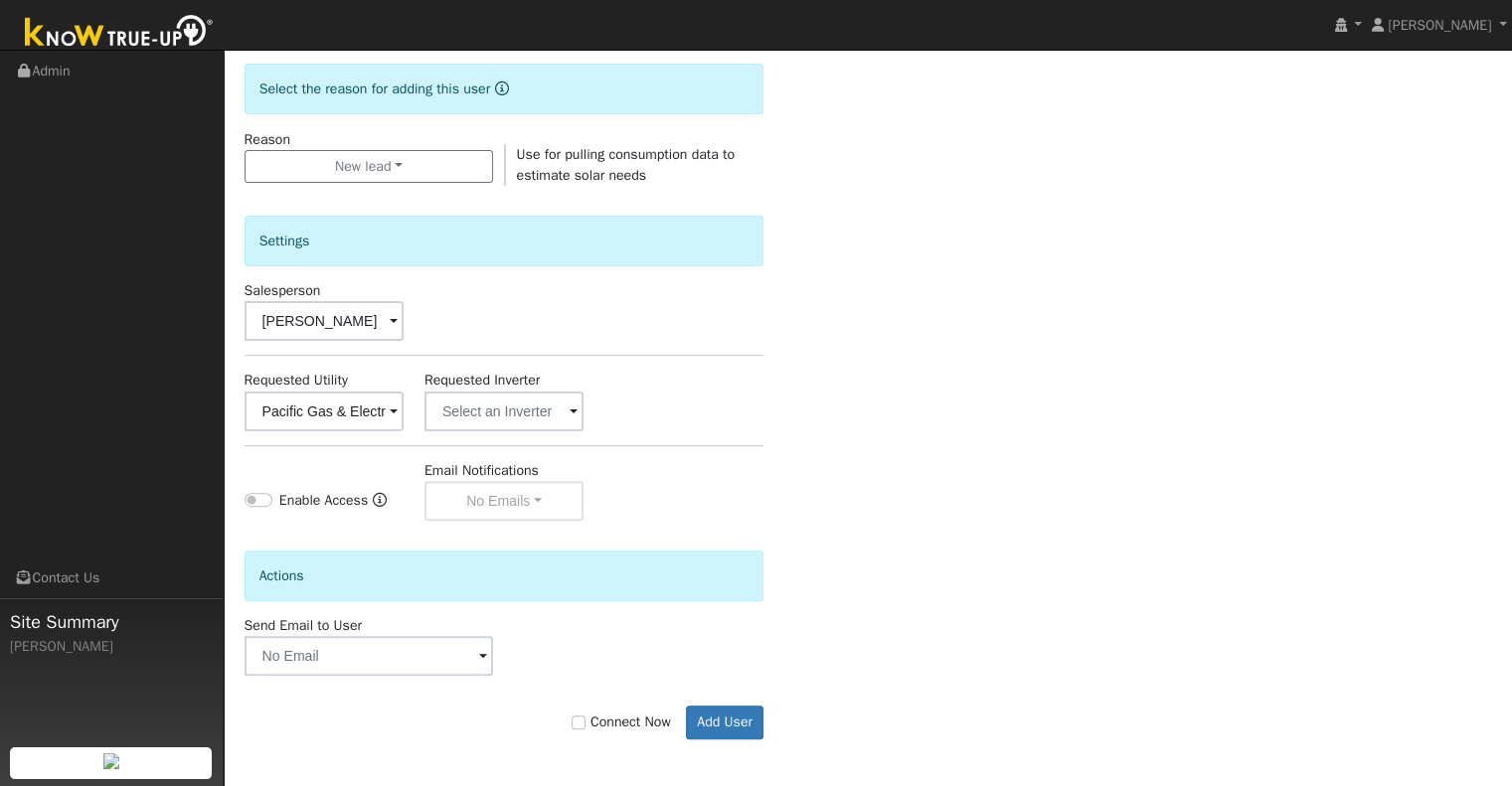 click on "Connect Now" at bounding box center [621, 721] 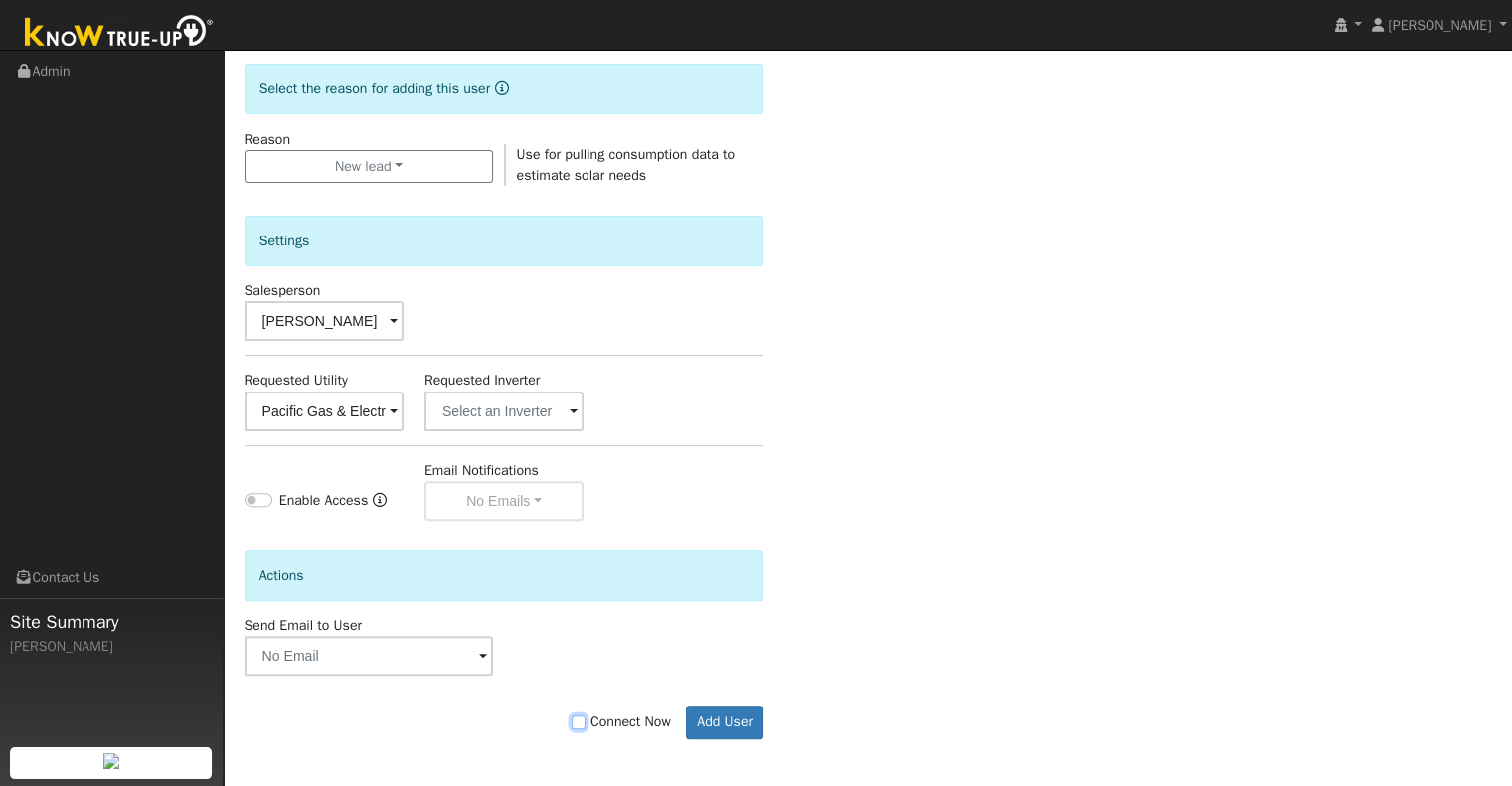 checkbox on "true" 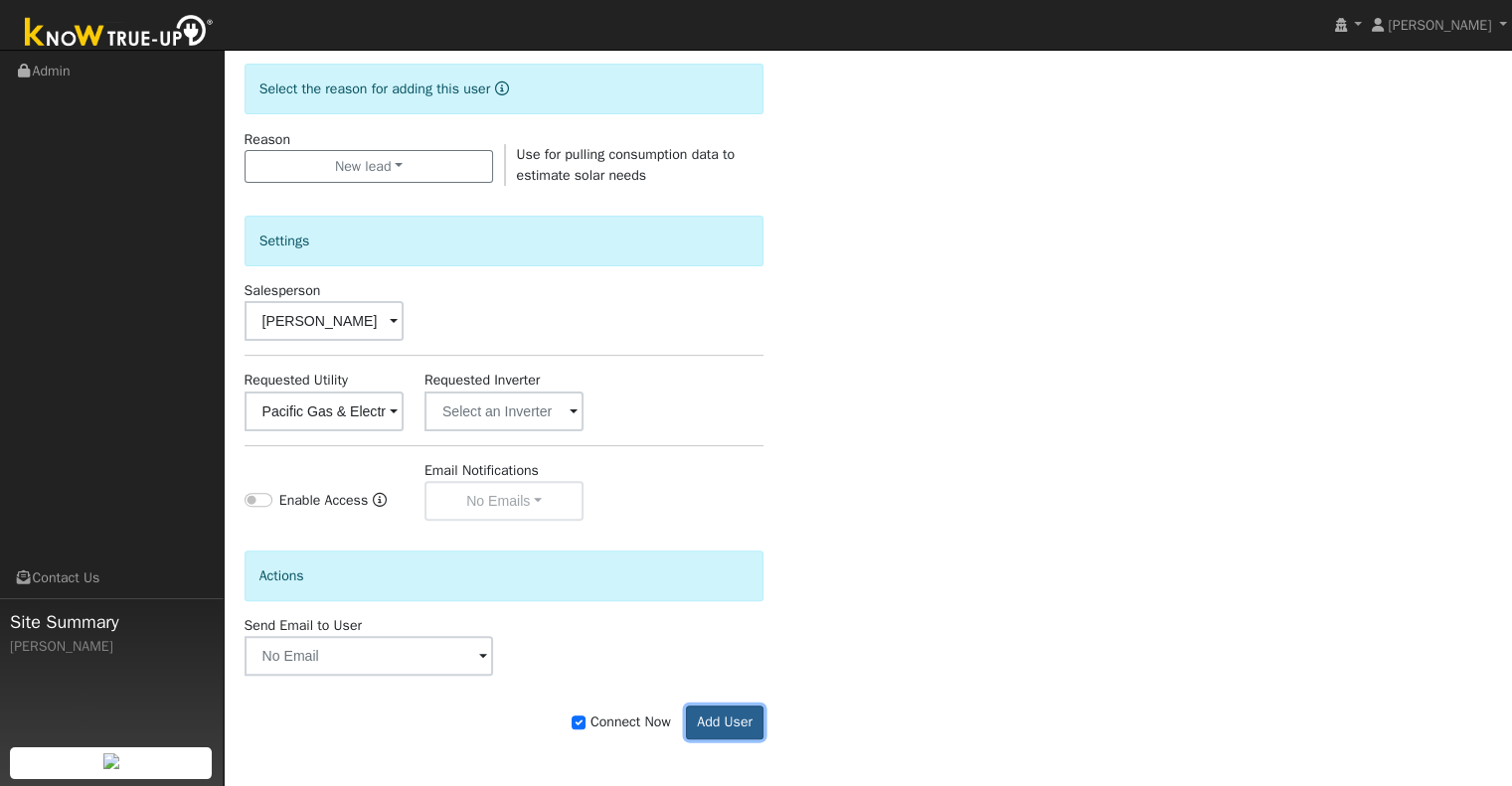 click on "Add User" at bounding box center [725, 722] 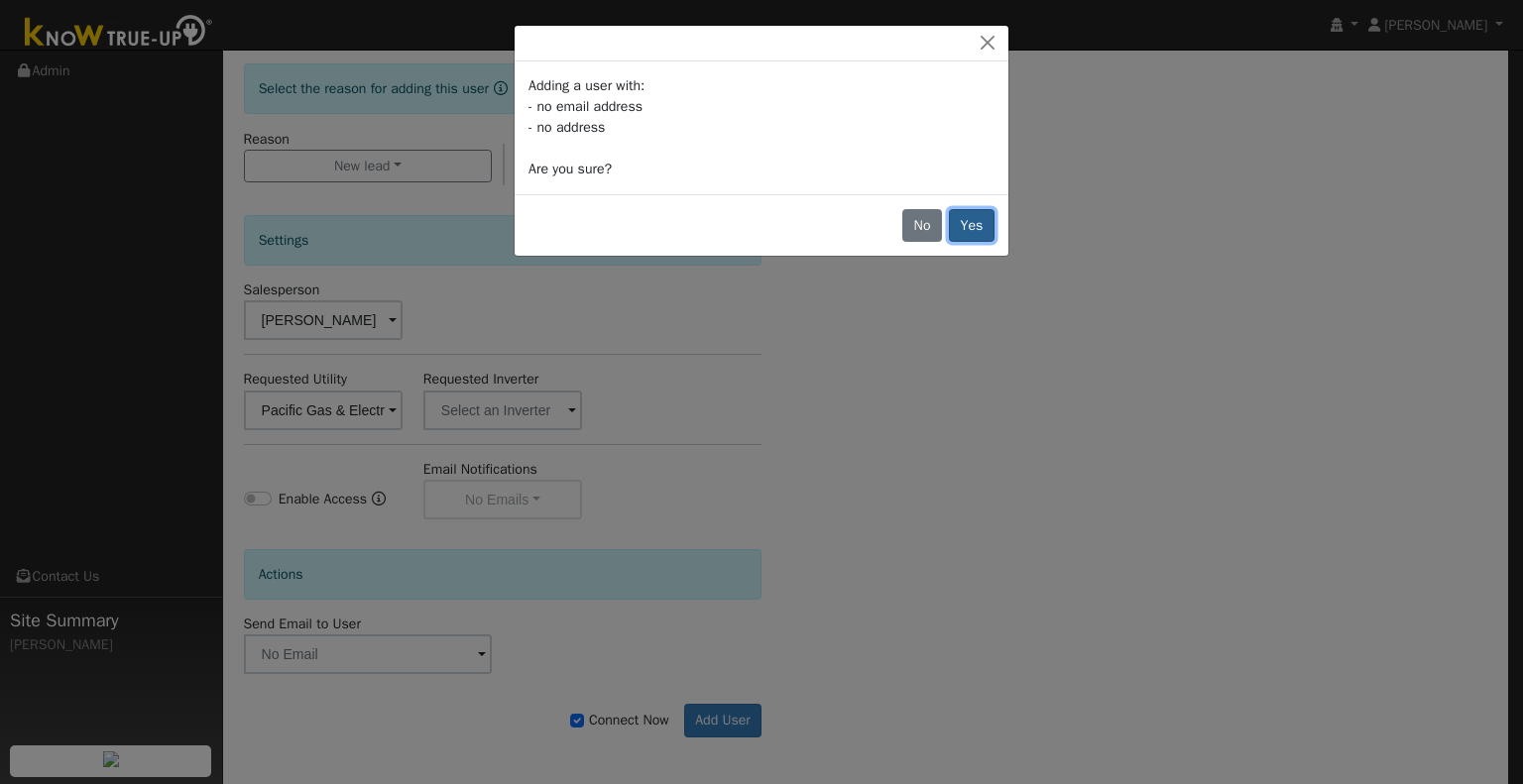 click on "Yes" at bounding box center [972, 226] 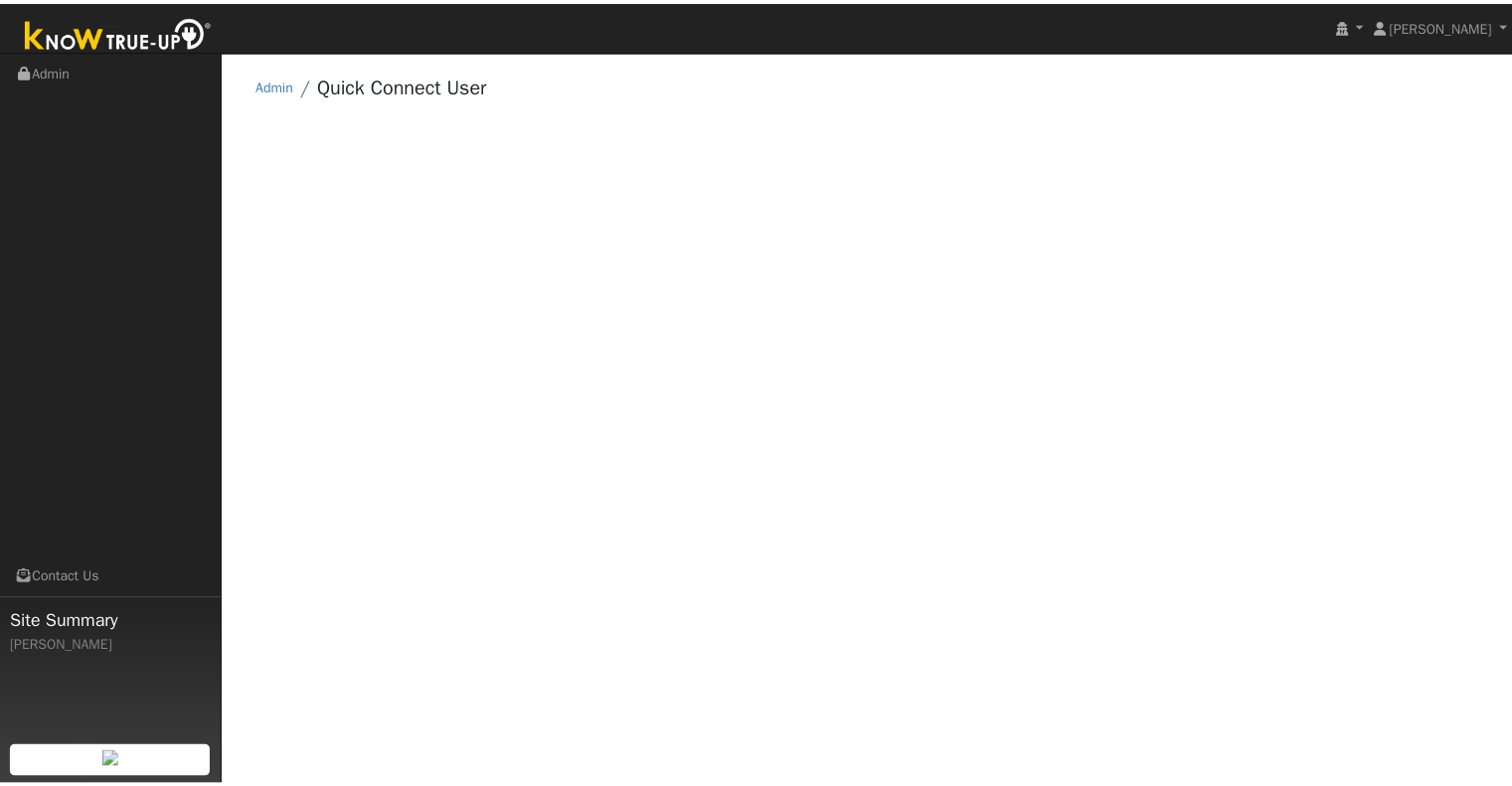 scroll, scrollTop: 0, scrollLeft: 0, axis: both 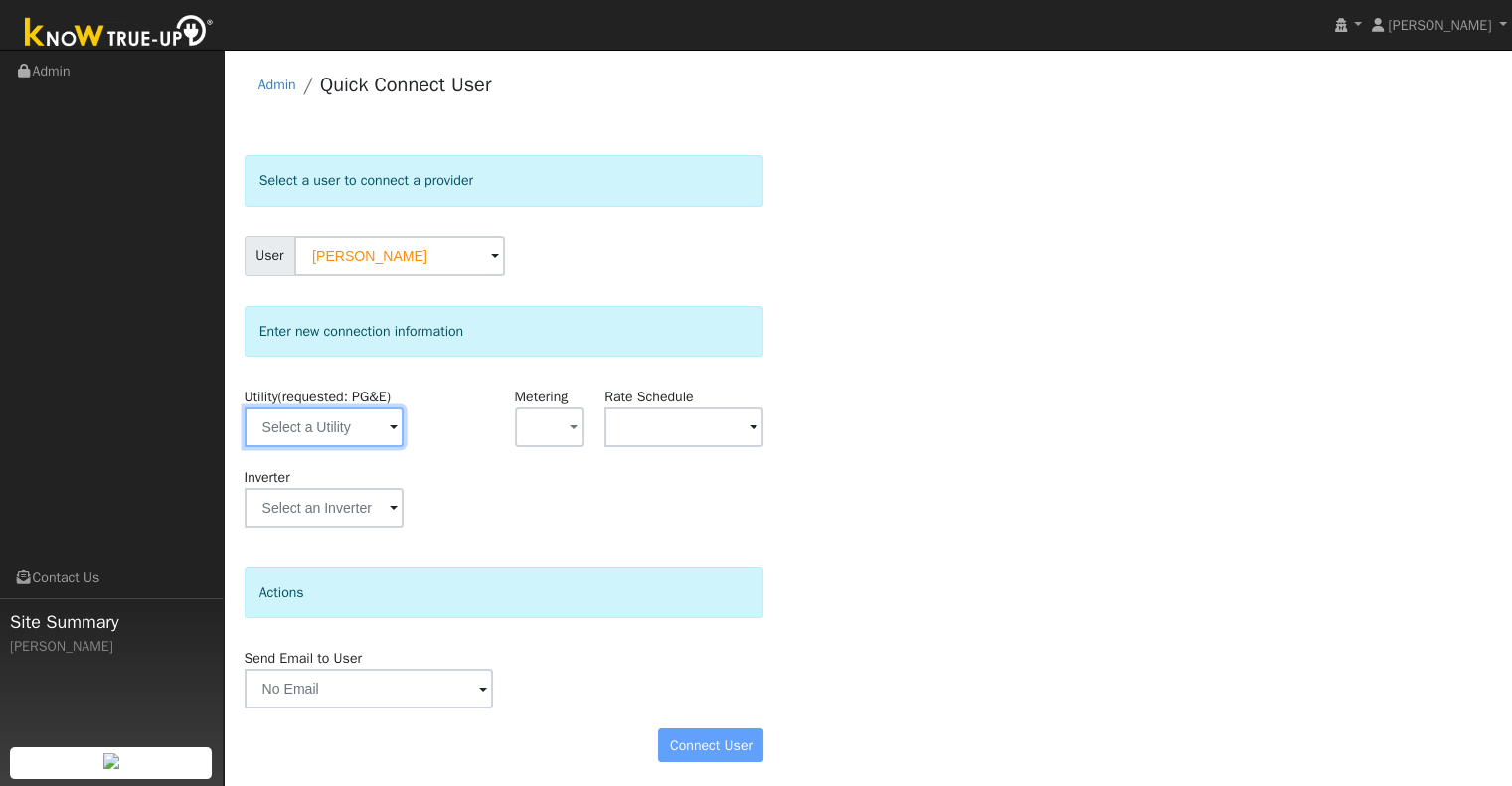 click at bounding box center [324, 427] 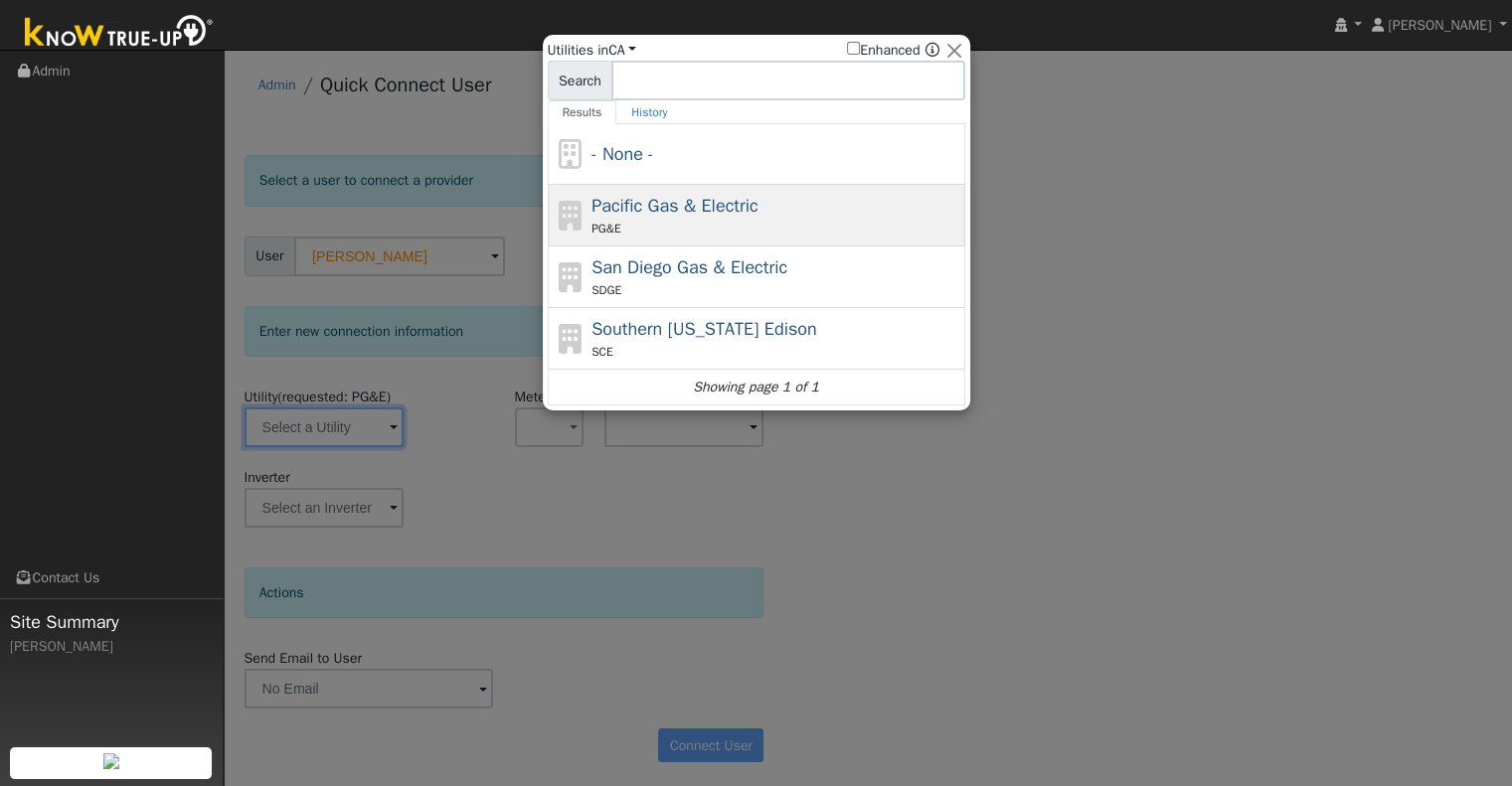 click on "Pacific Gas & Electric" at bounding box center [675, 206] 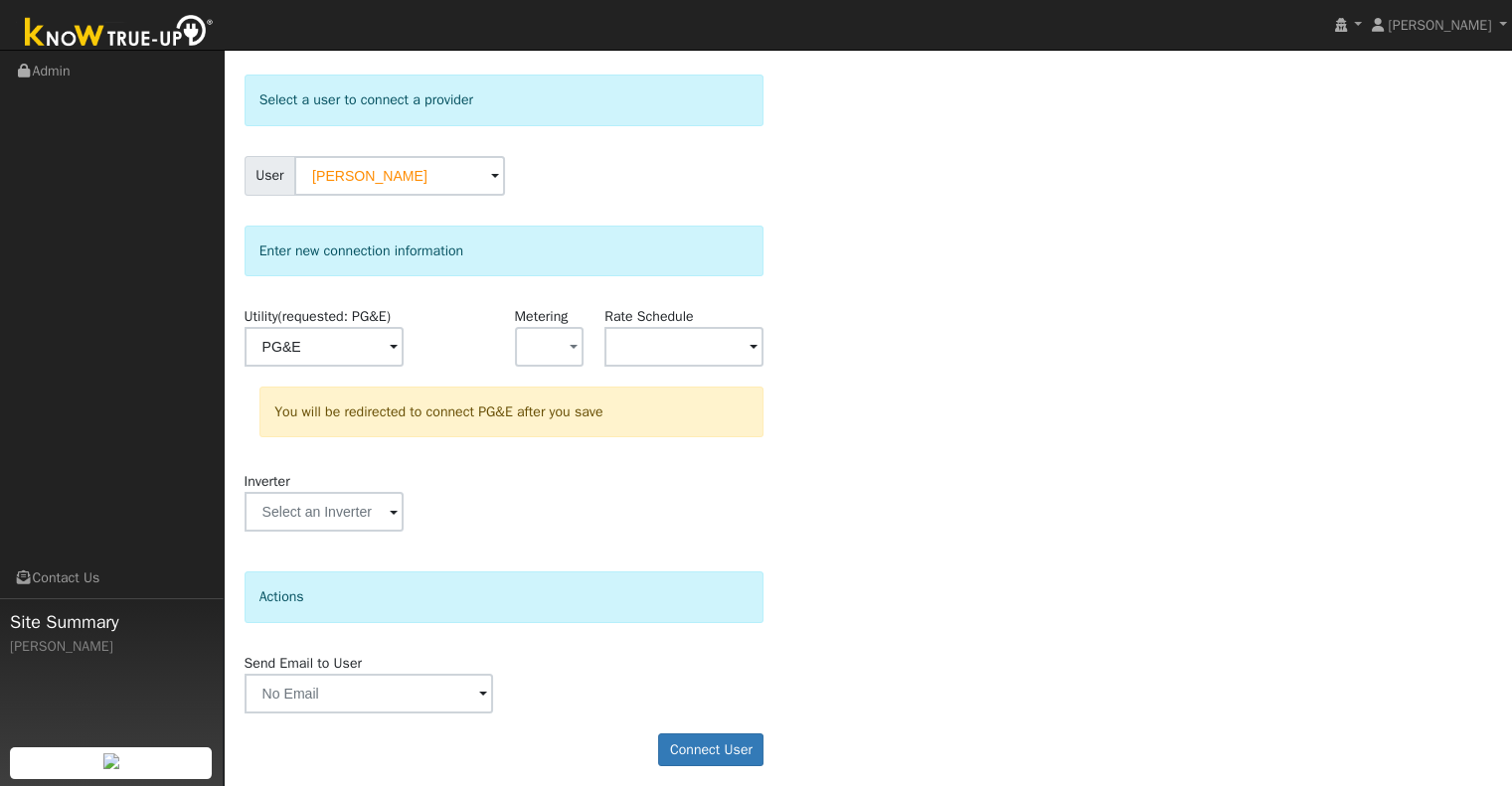 scroll, scrollTop: 88, scrollLeft: 0, axis: vertical 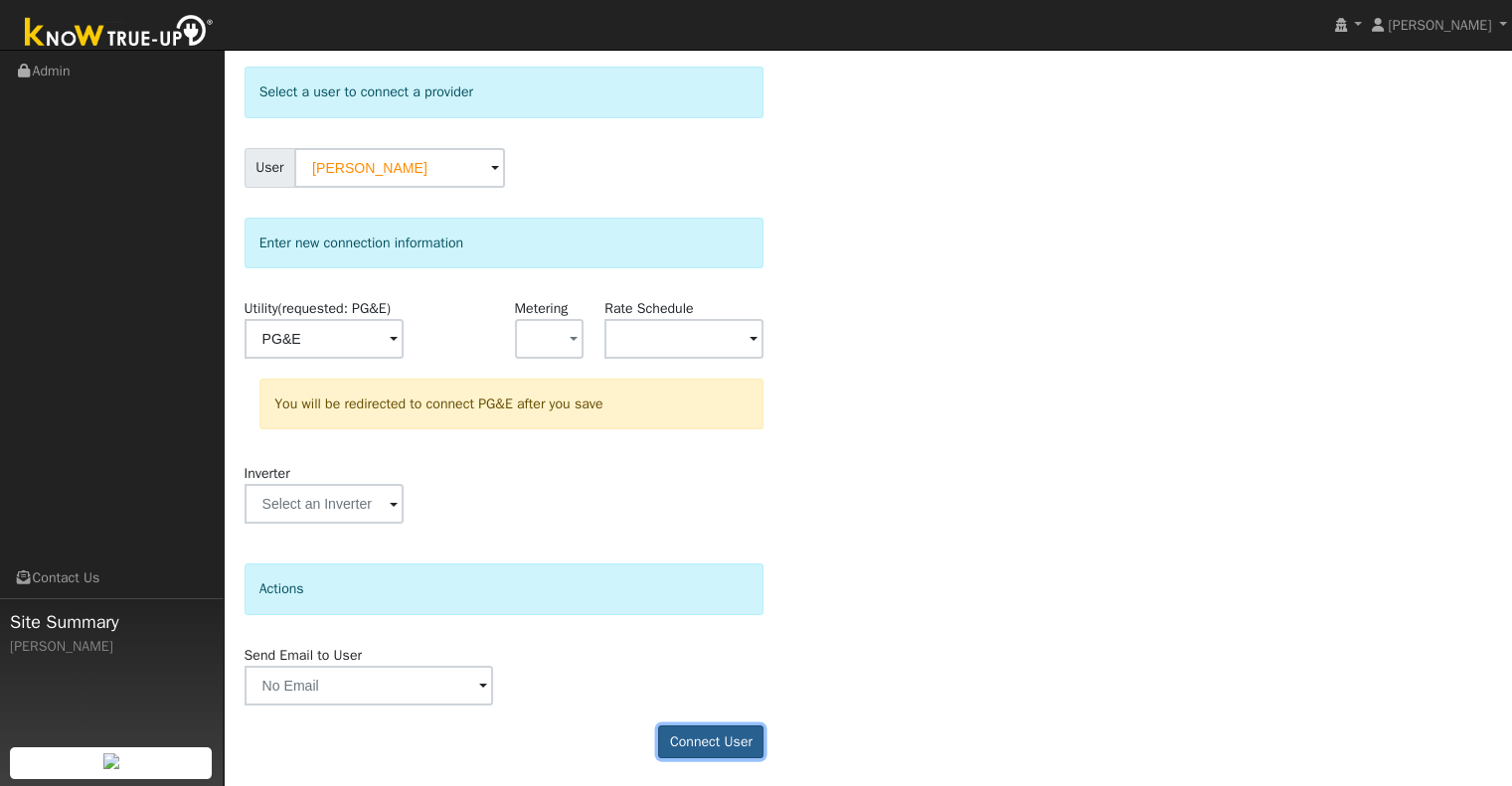 click on "Connect User" at bounding box center (711, 742) 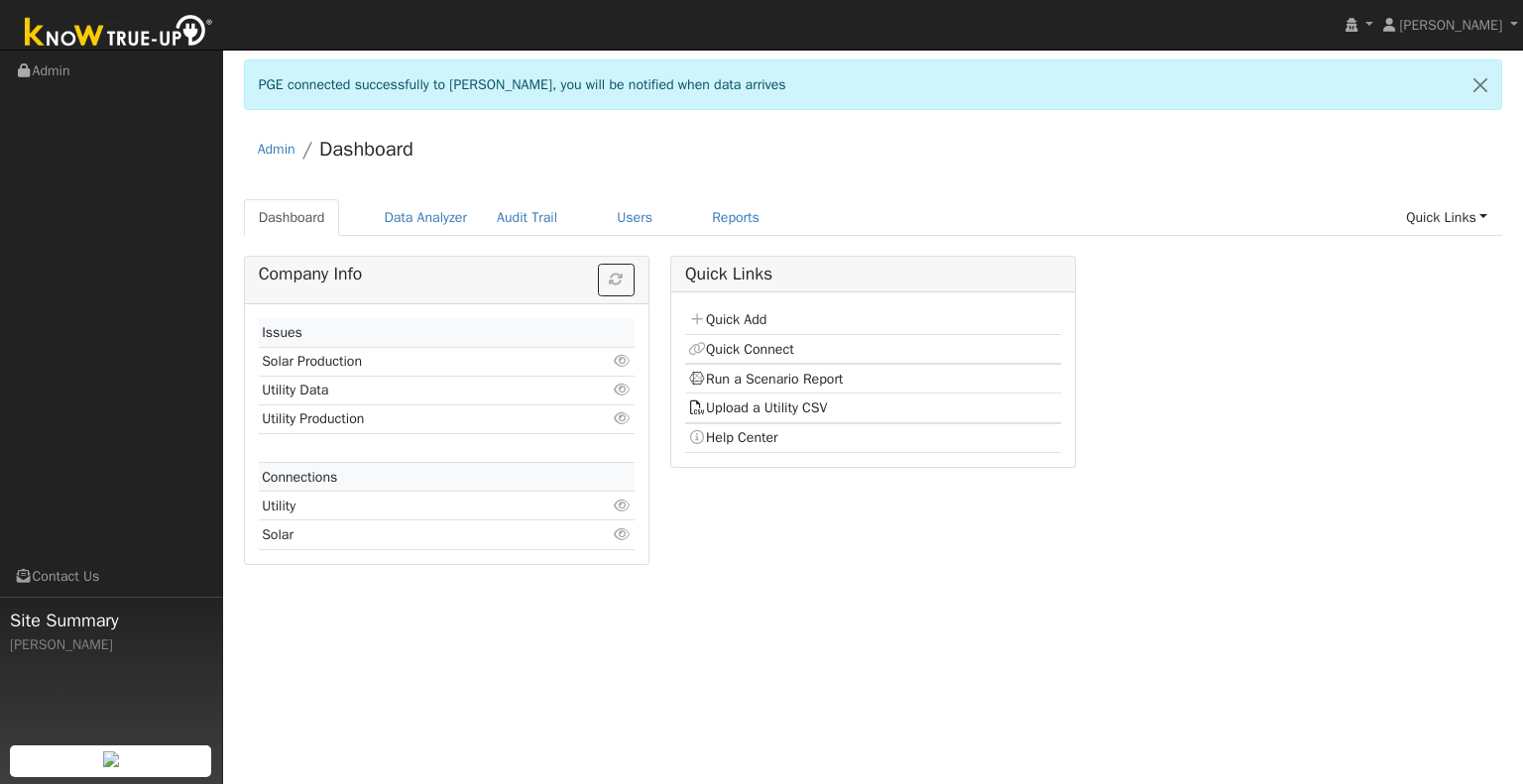 scroll, scrollTop: 0, scrollLeft: 0, axis: both 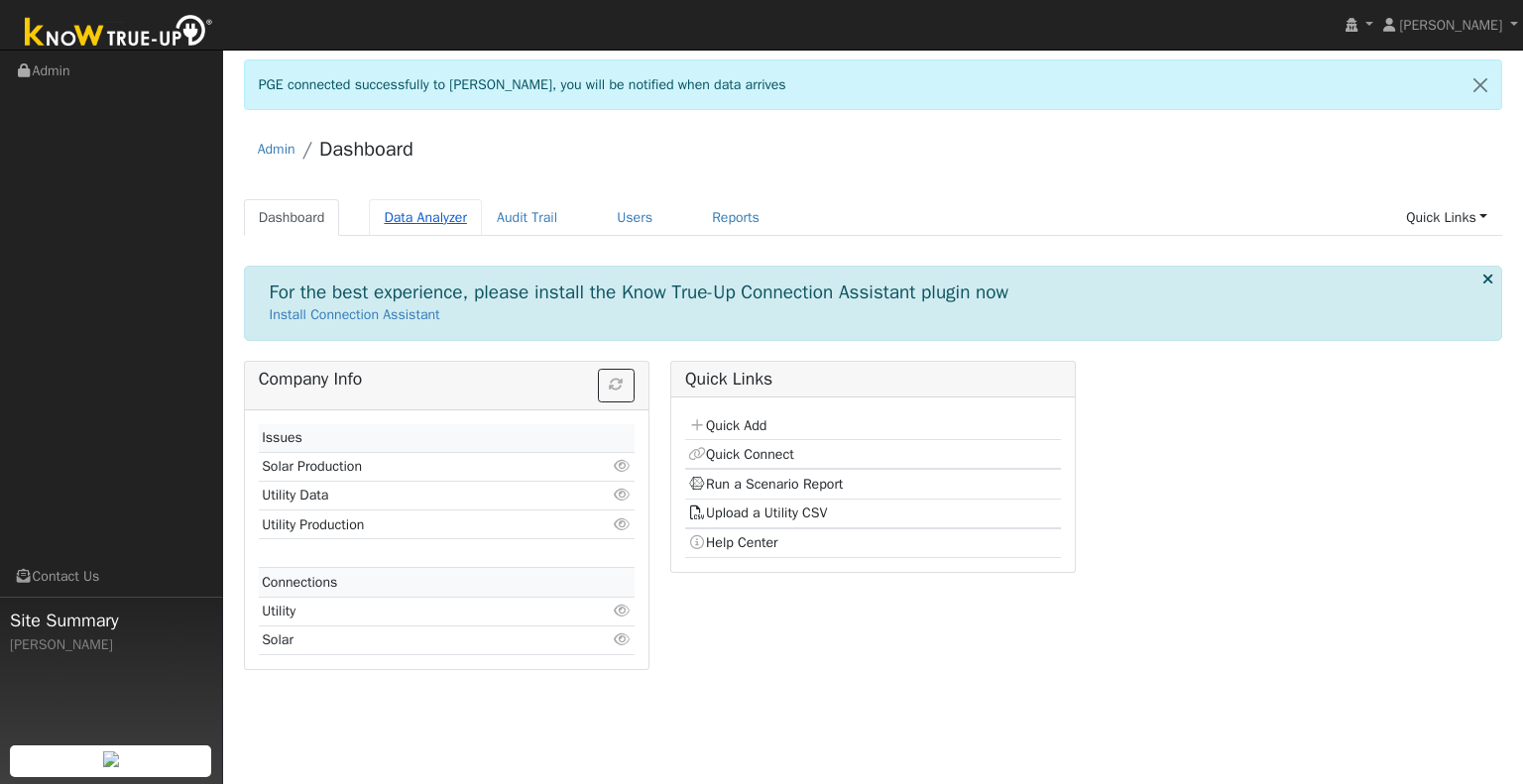 click on "Data Analyzer" at bounding box center (425, 217) 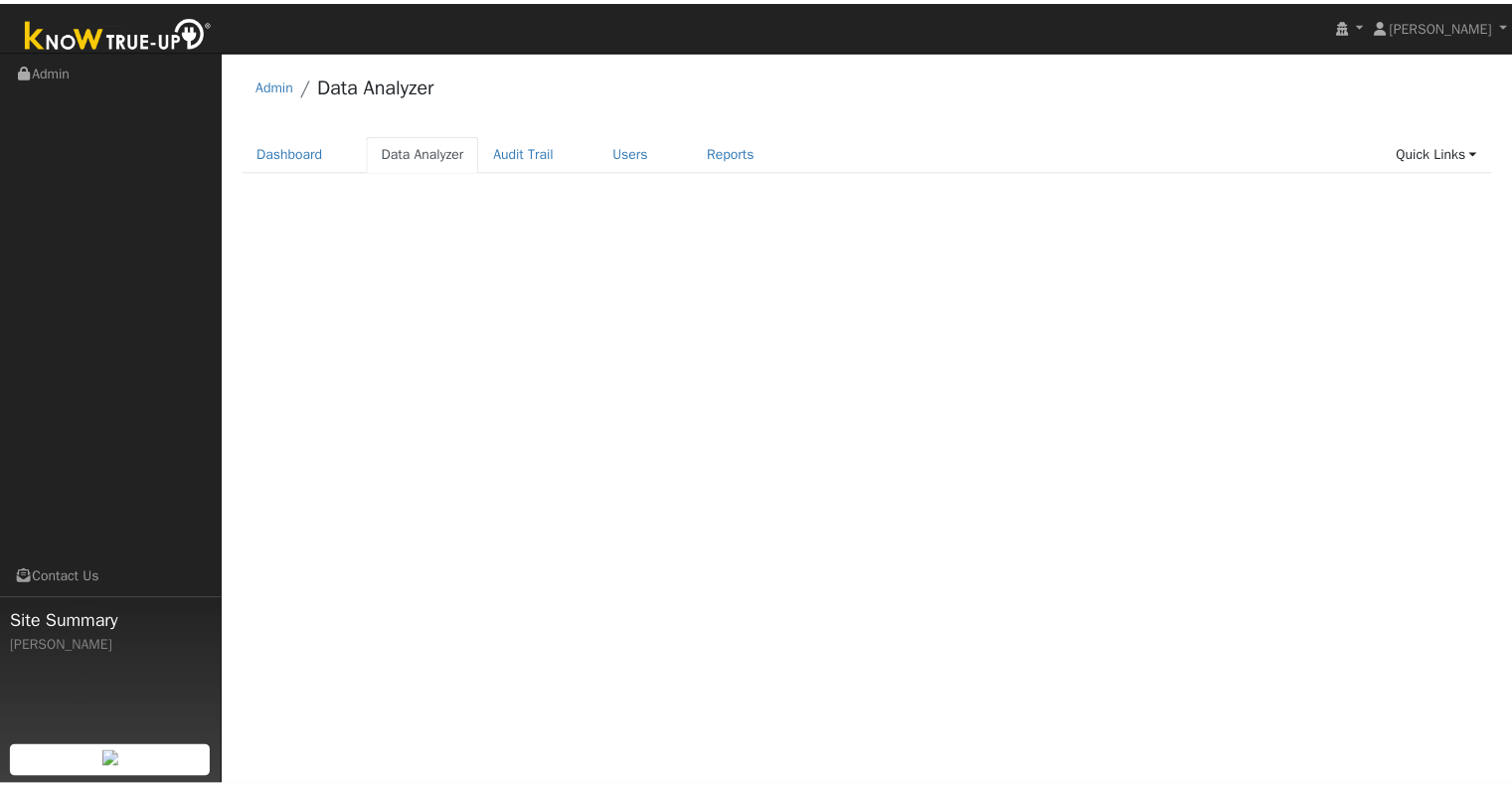 scroll, scrollTop: 0, scrollLeft: 0, axis: both 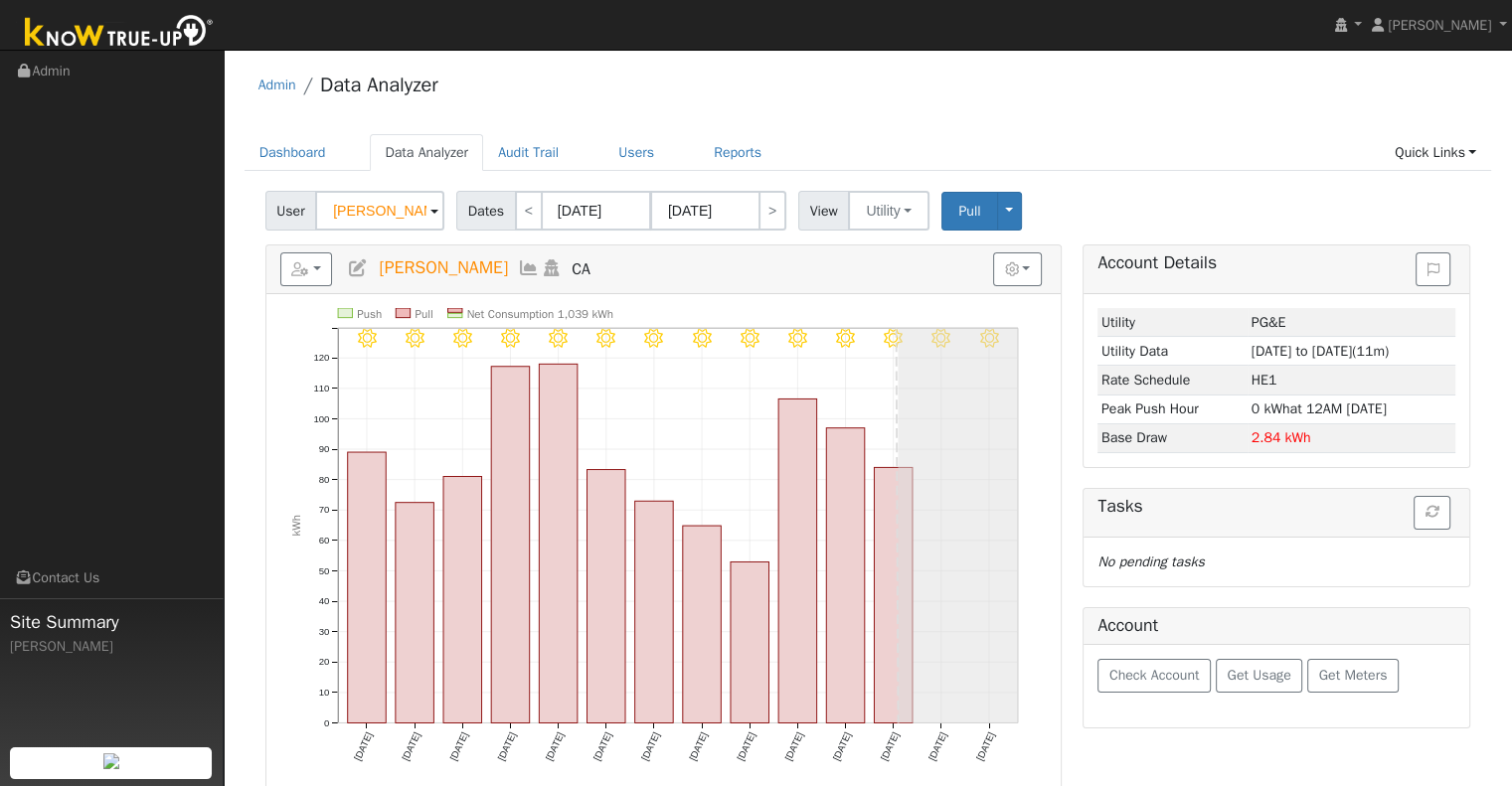 click on "Kyle Hukkanen" at bounding box center [380, 211] 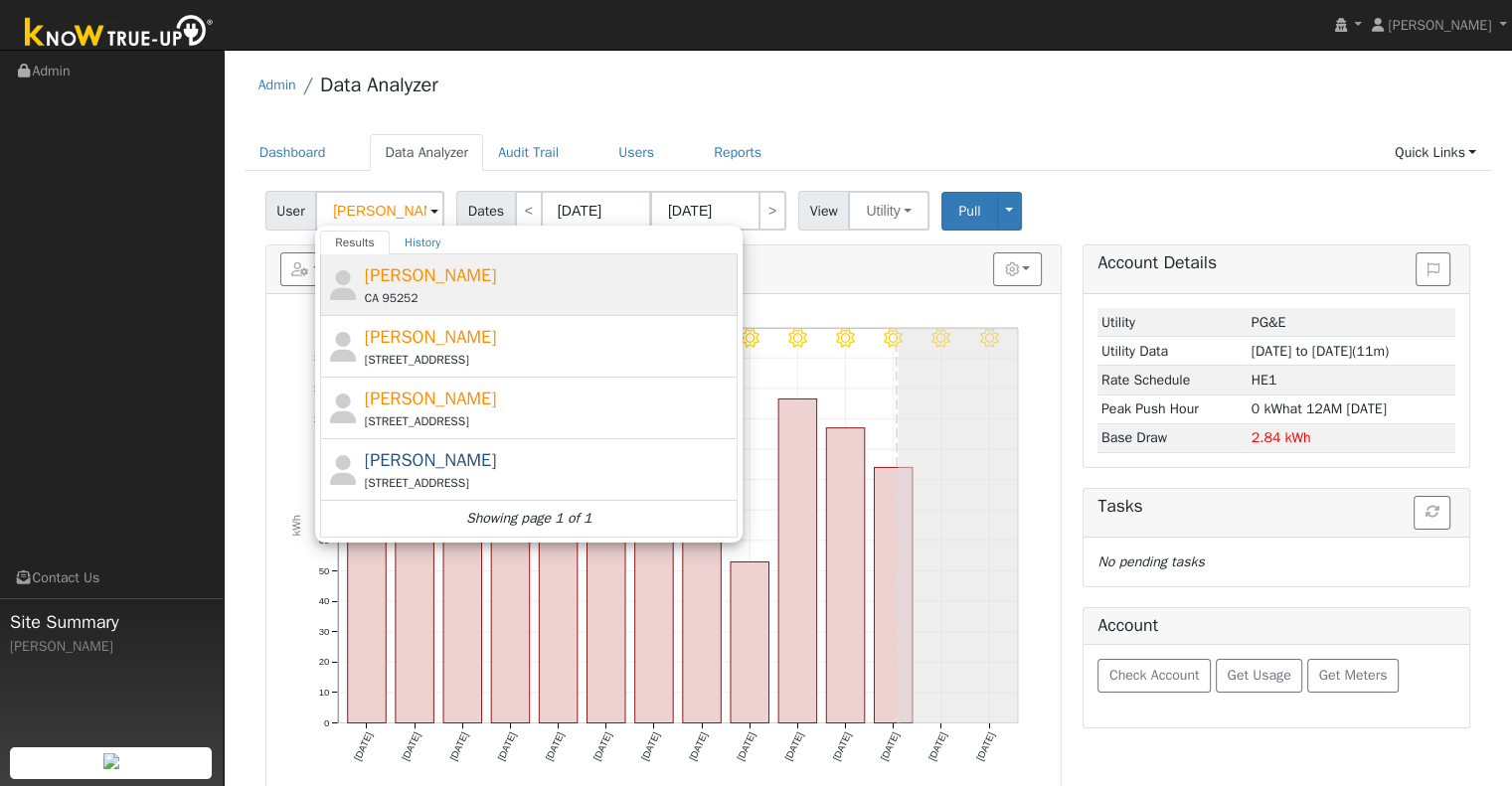 click on "CA 95252" at bounding box center [549, 298] 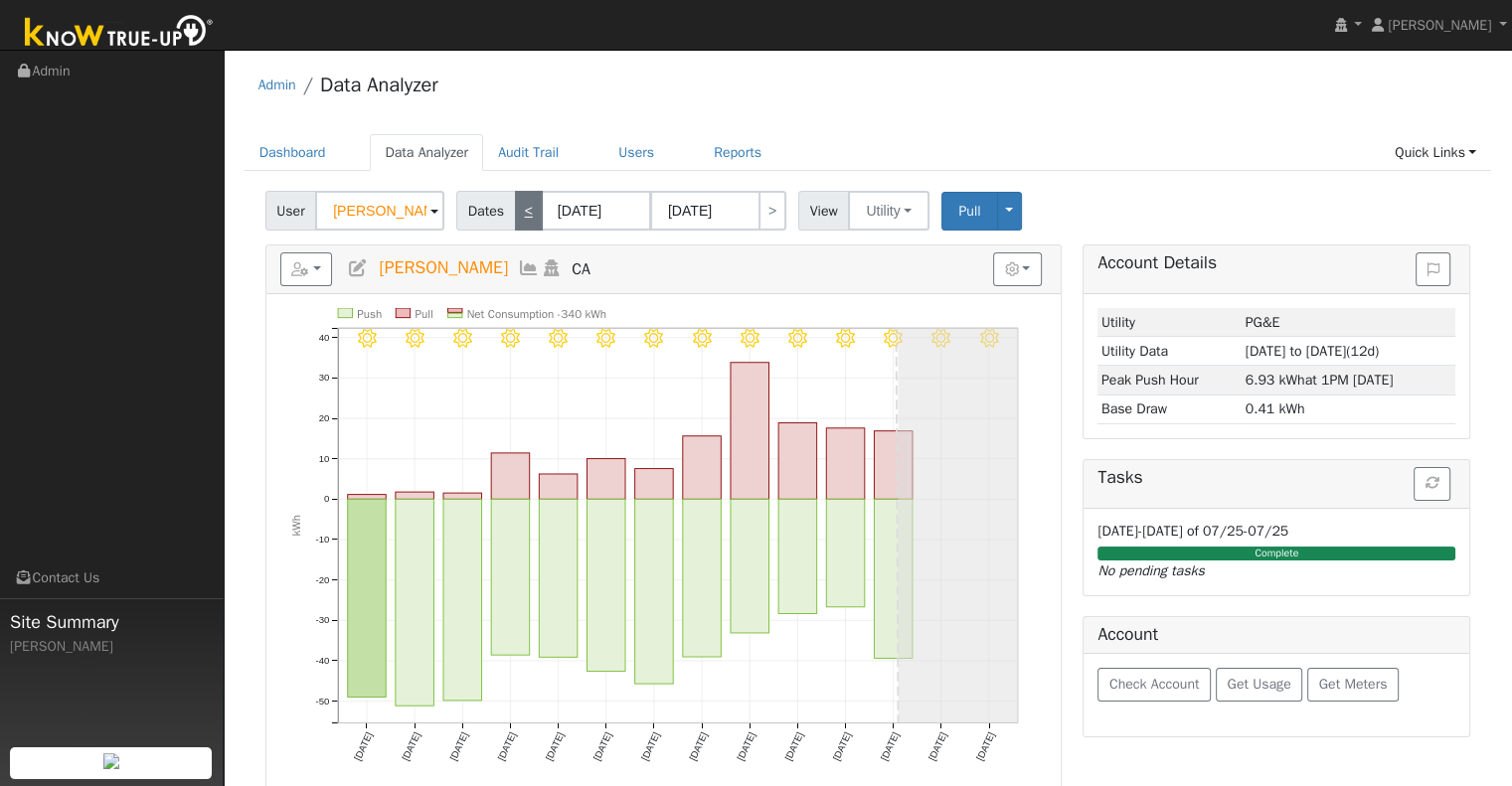 click on "<" at bounding box center (529, 211) 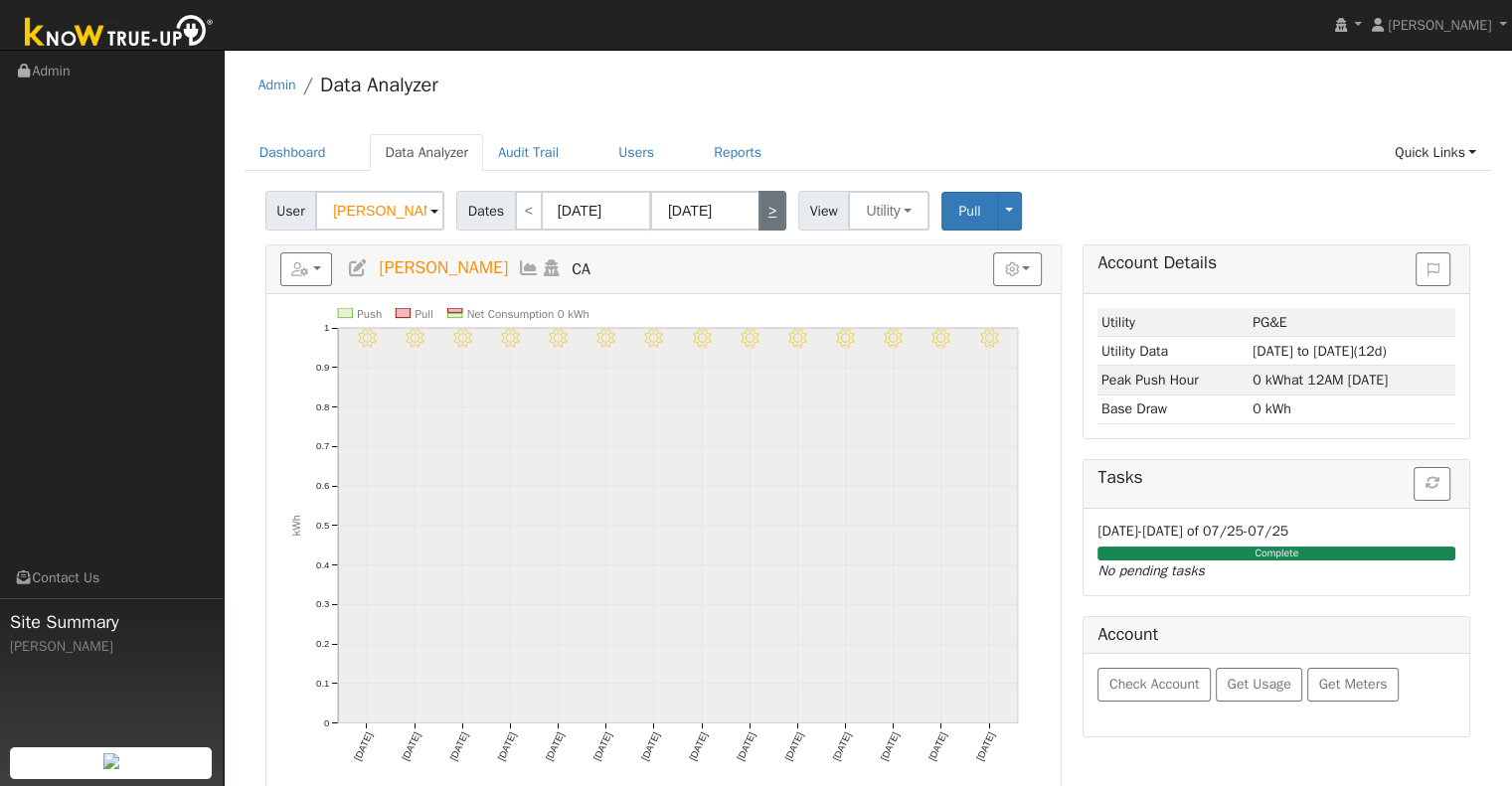 click on ">" at bounding box center [772, 211] 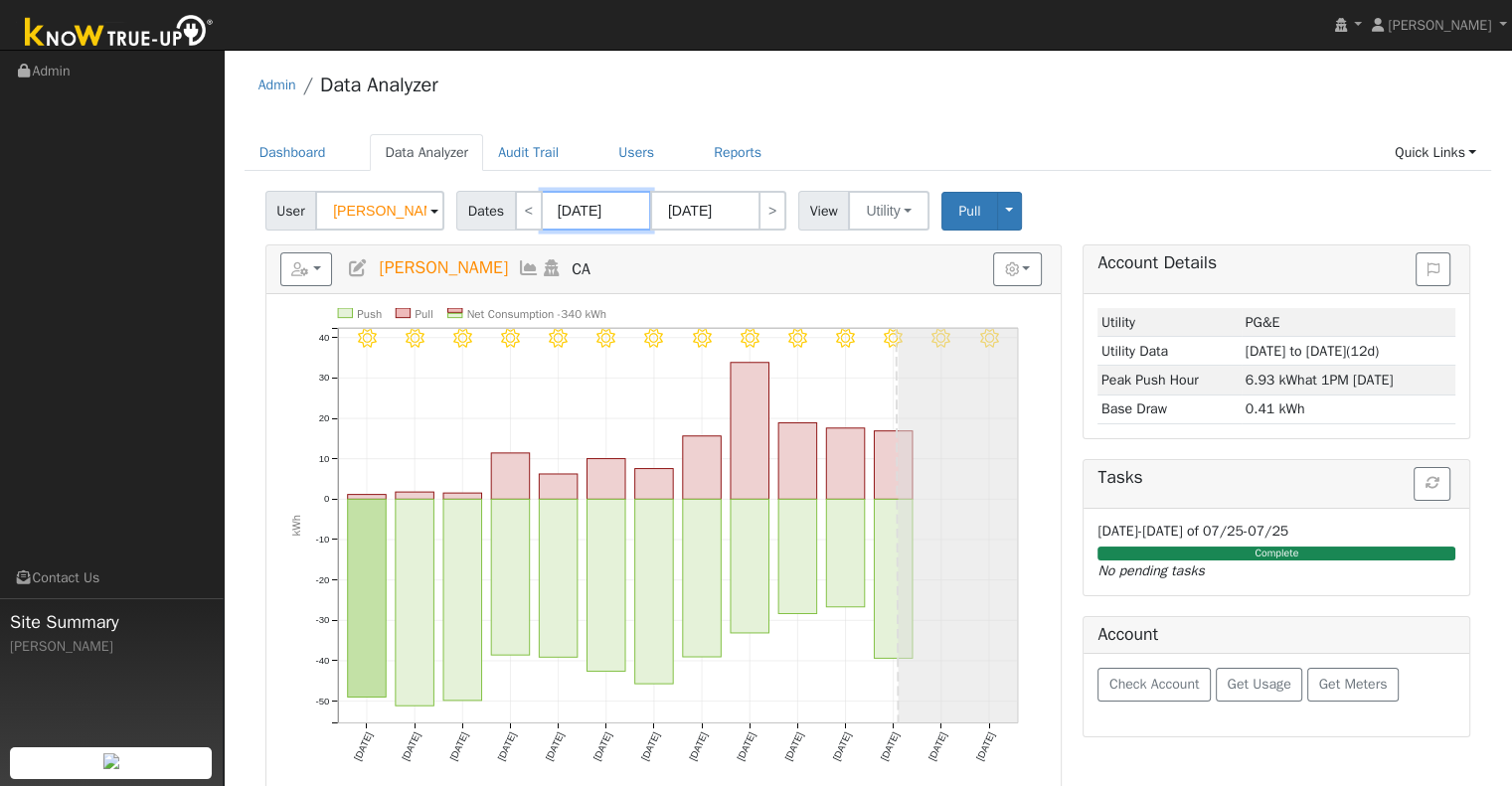 click on "07/03/2025" at bounding box center [596, 211] 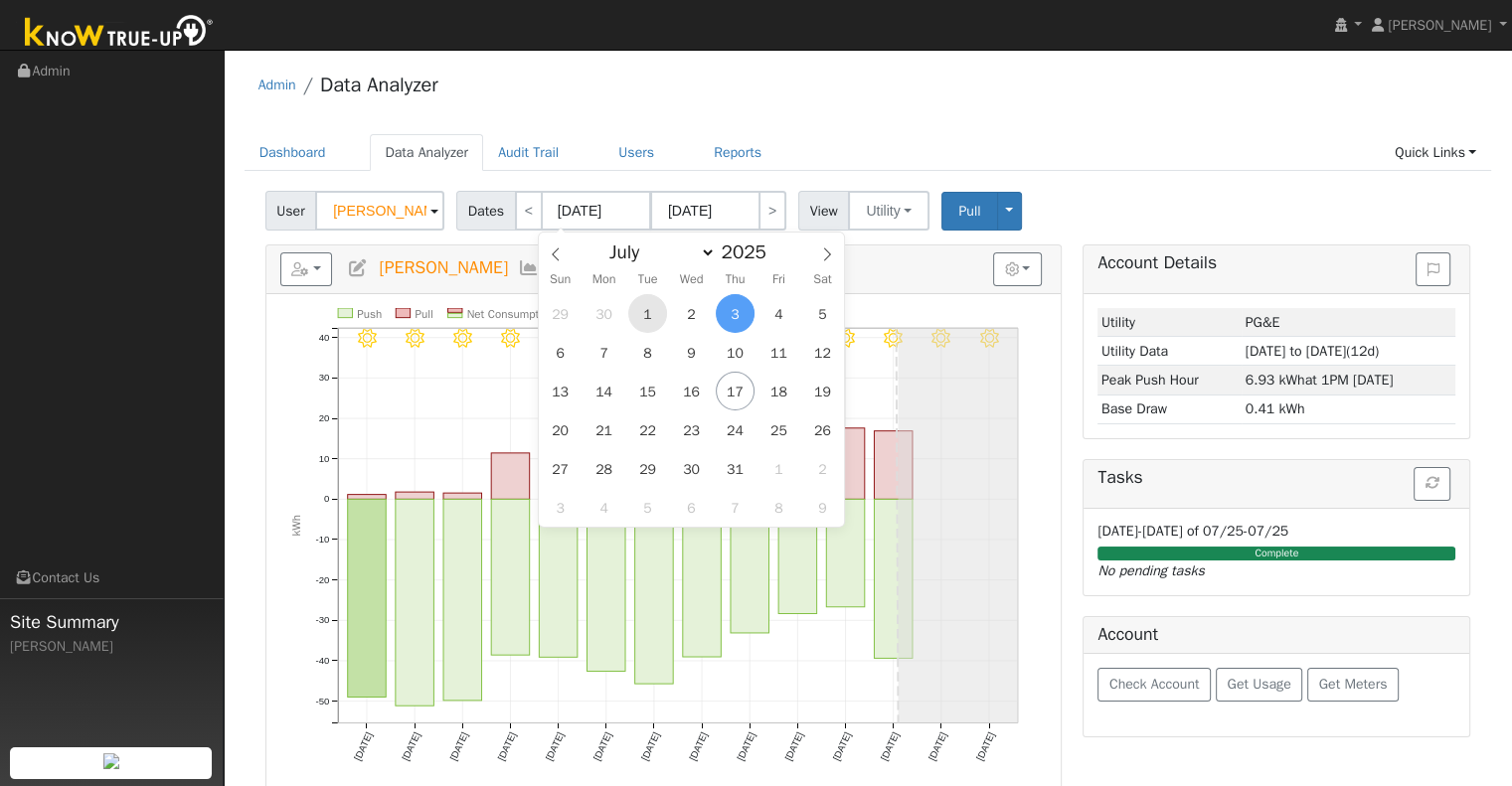 click on "1" at bounding box center [647, 313] 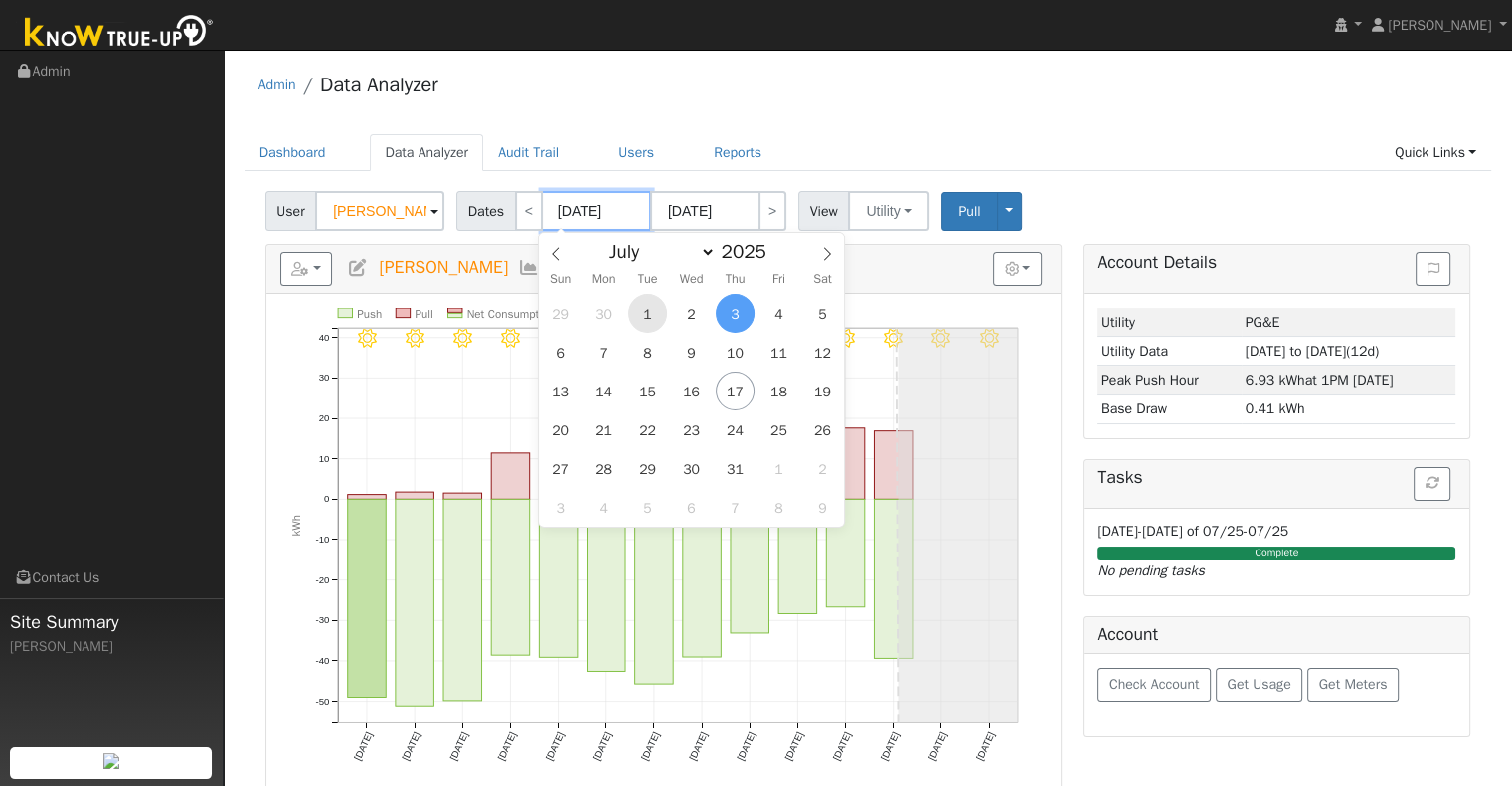 type on "07/01/2025" 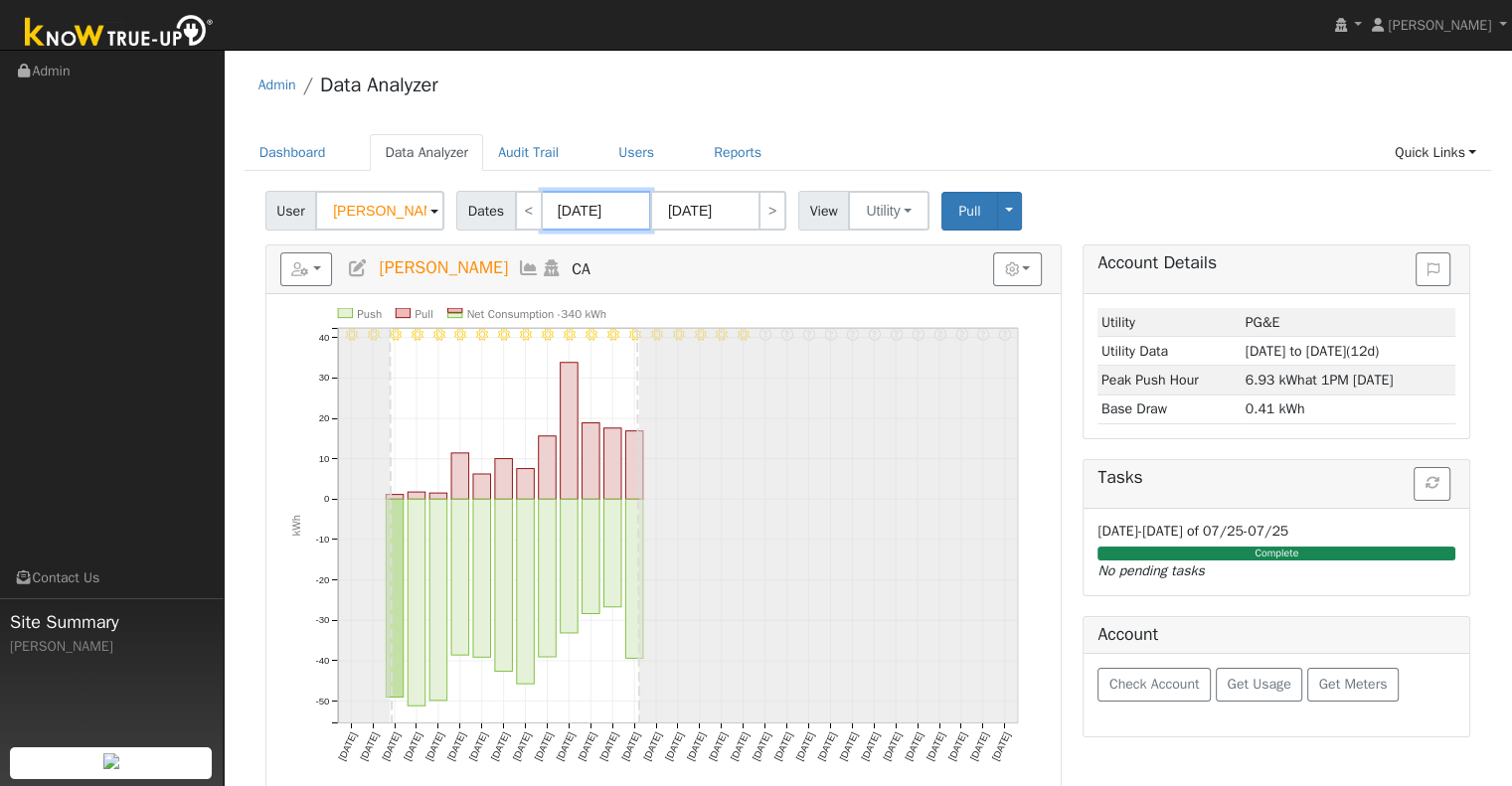 click on "07/01/2025" at bounding box center [596, 211] 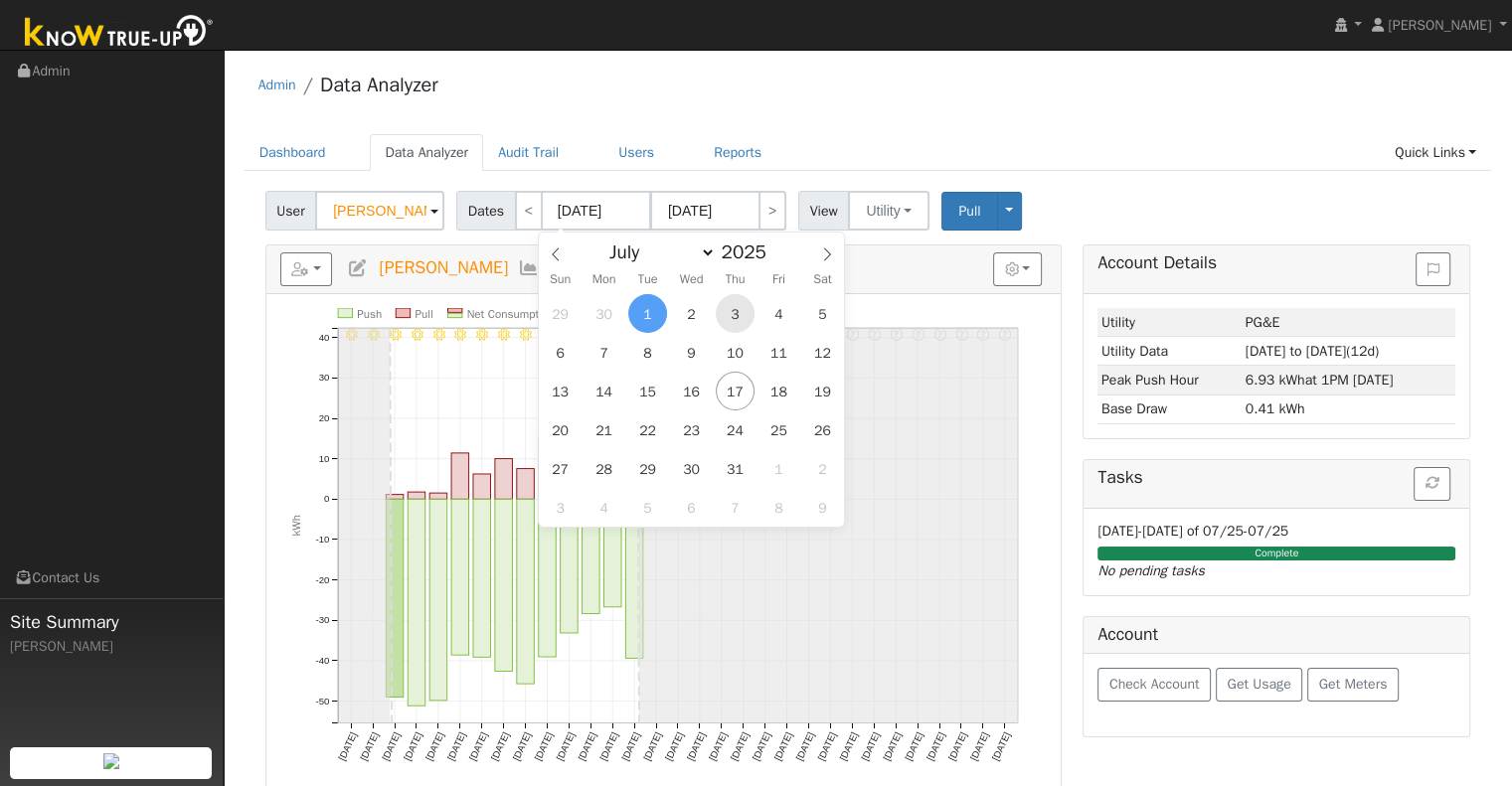 click on "3" at bounding box center (735, 313) 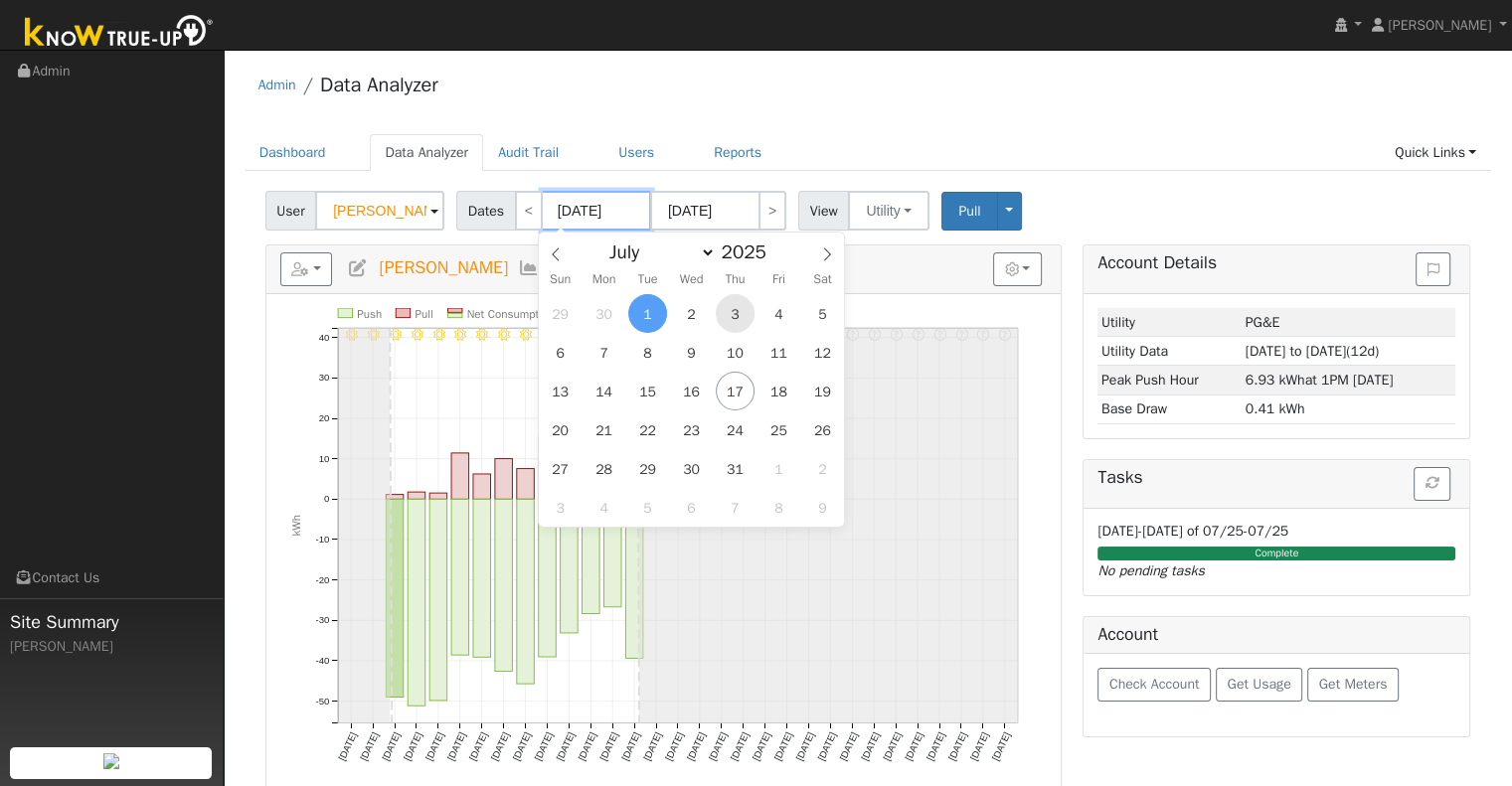 type on "07/03/2025" 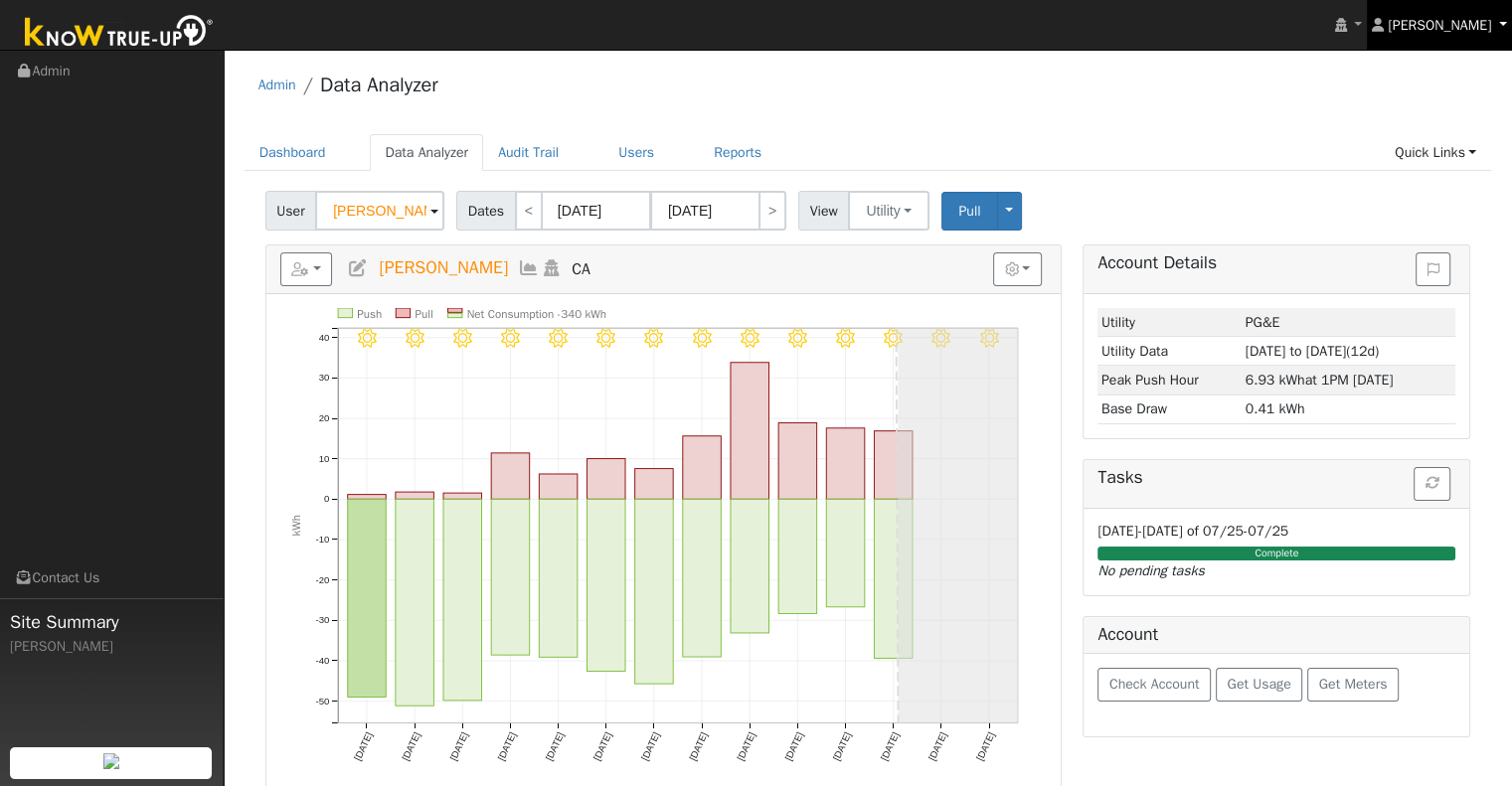 click on "[PERSON_NAME]" at bounding box center (1439, 25) 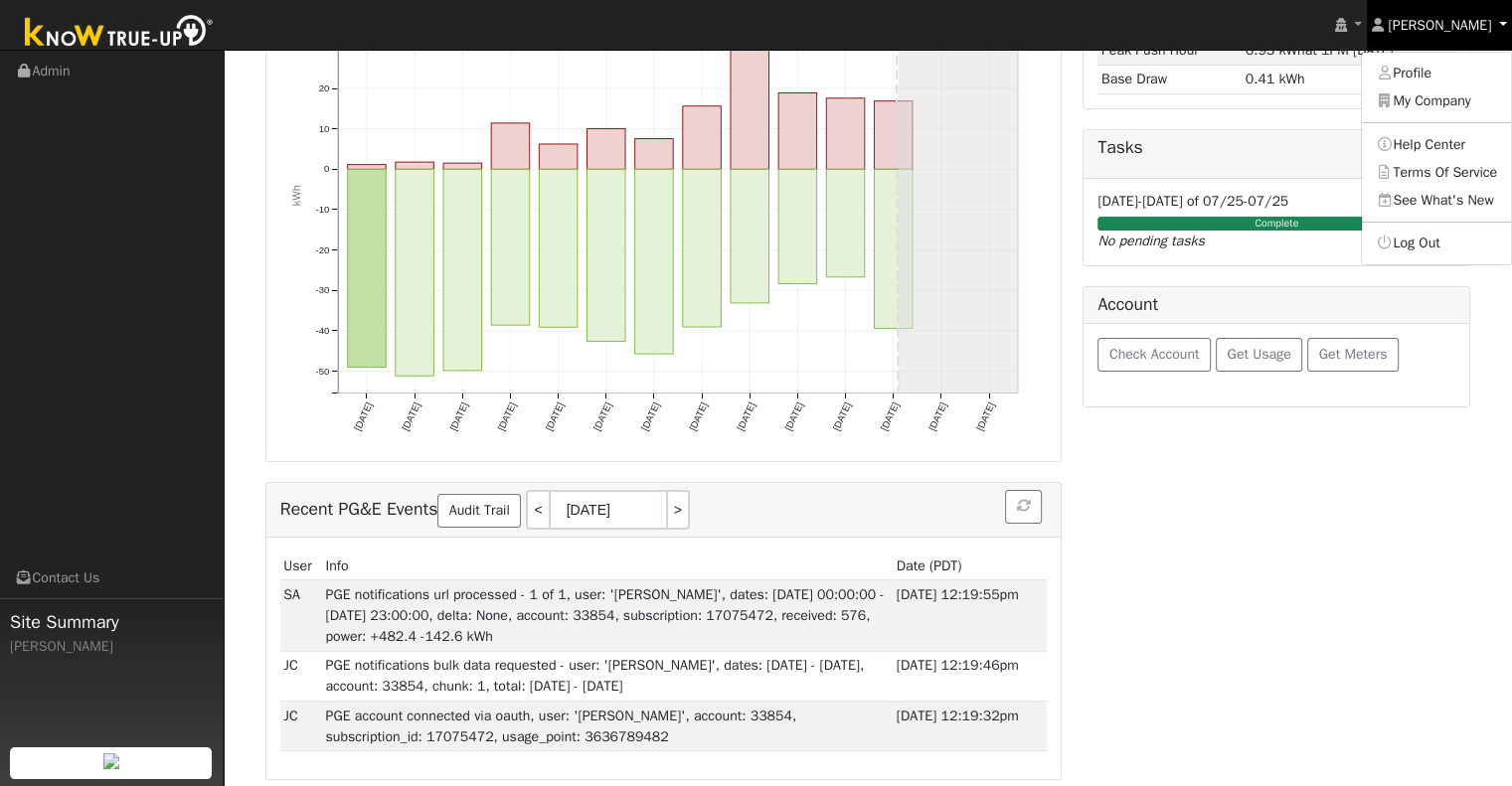 scroll, scrollTop: 0, scrollLeft: 0, axis: both 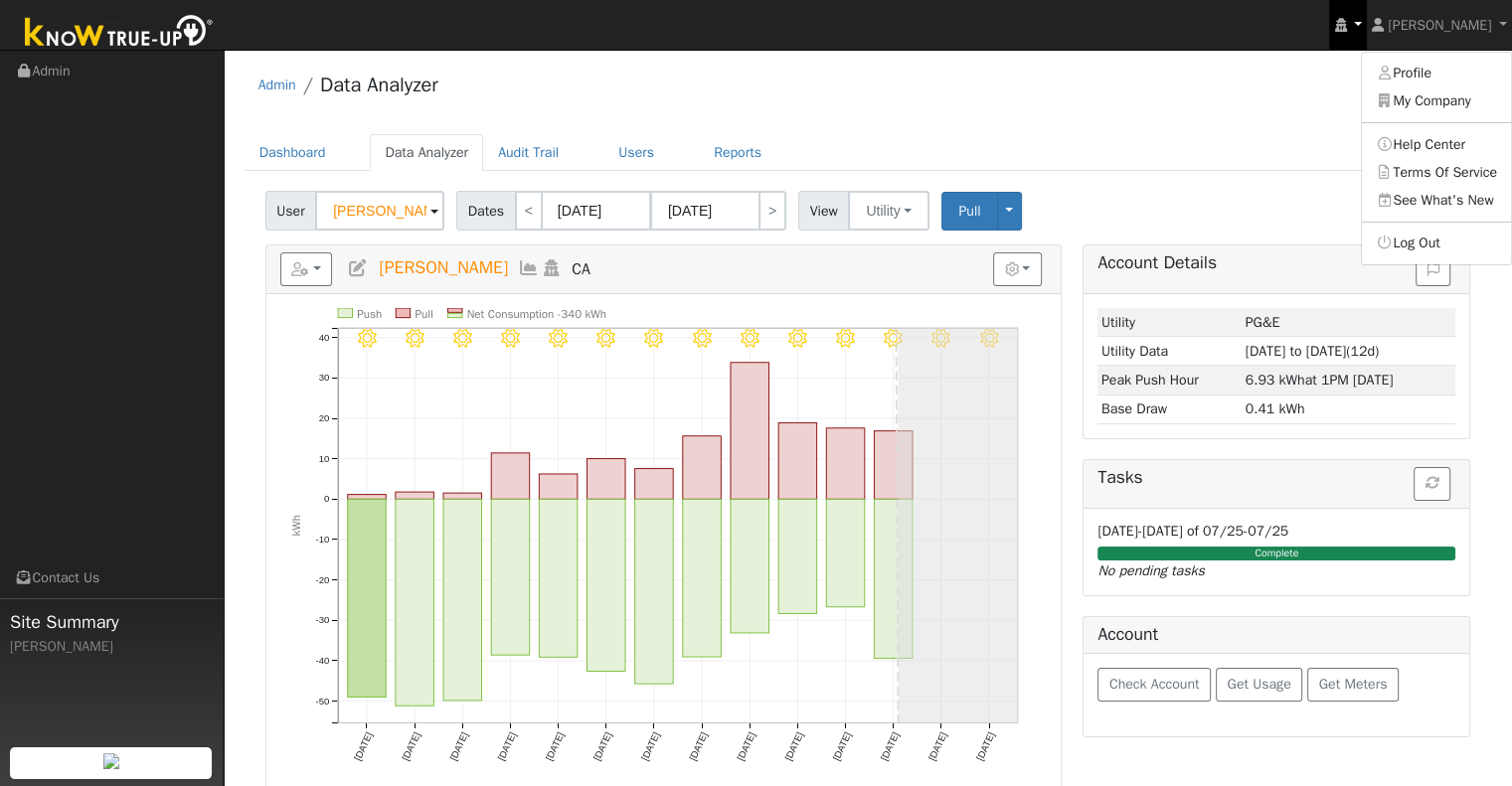 click at bounding box center (1340, 25) 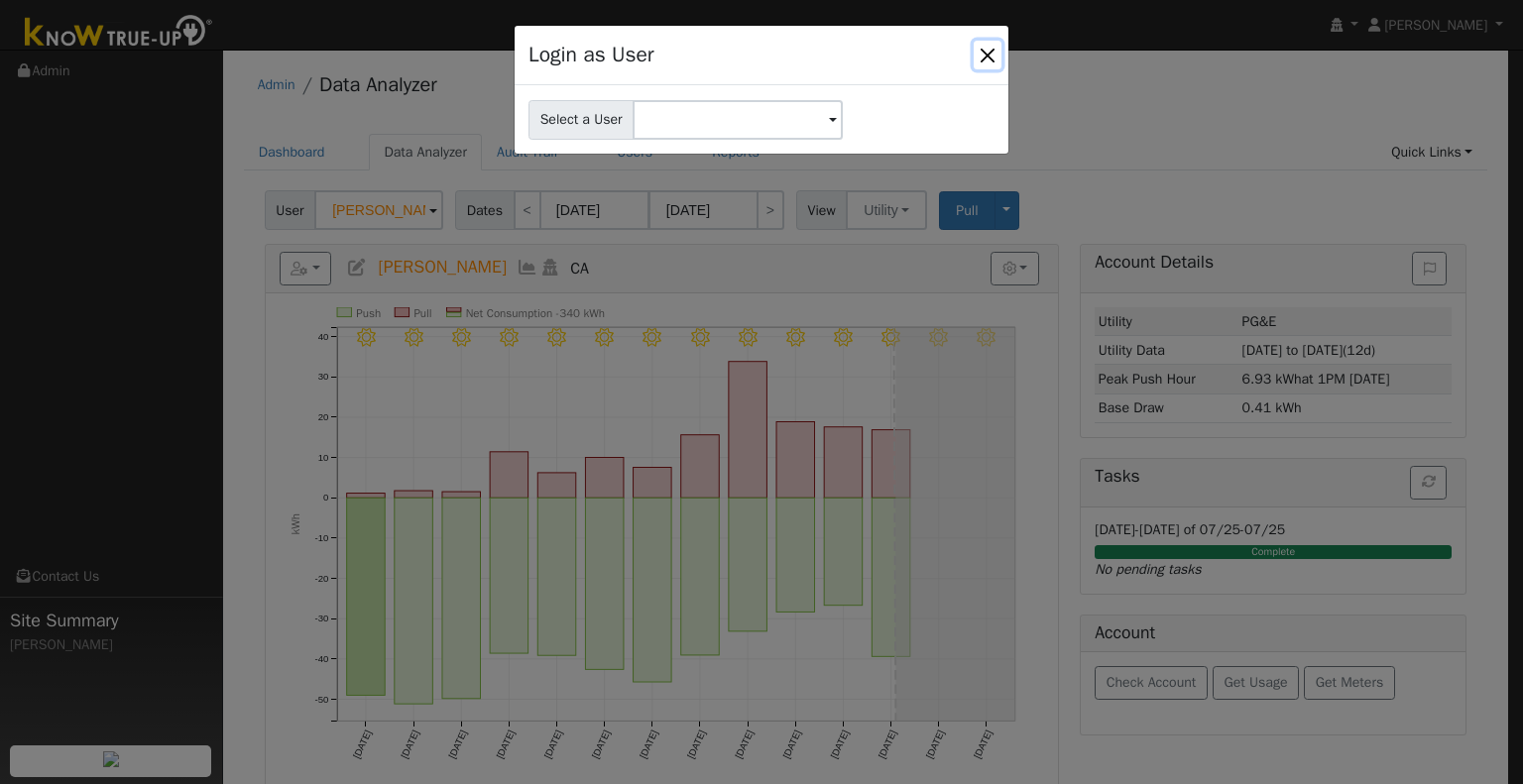 click at bounding box center (988, 55) 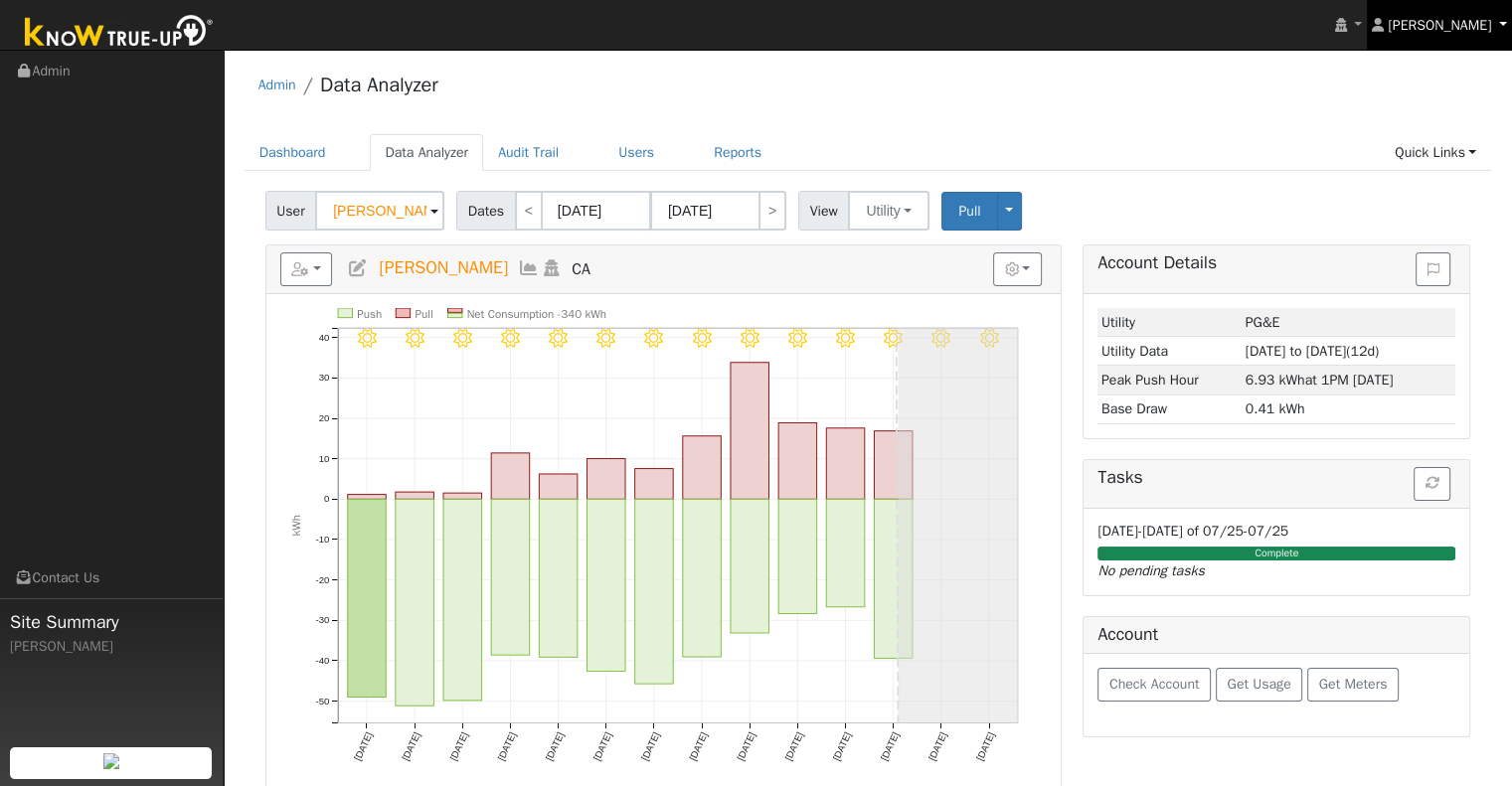 click on "[PERSON_NAME]" at bounding box center (1439, 25) 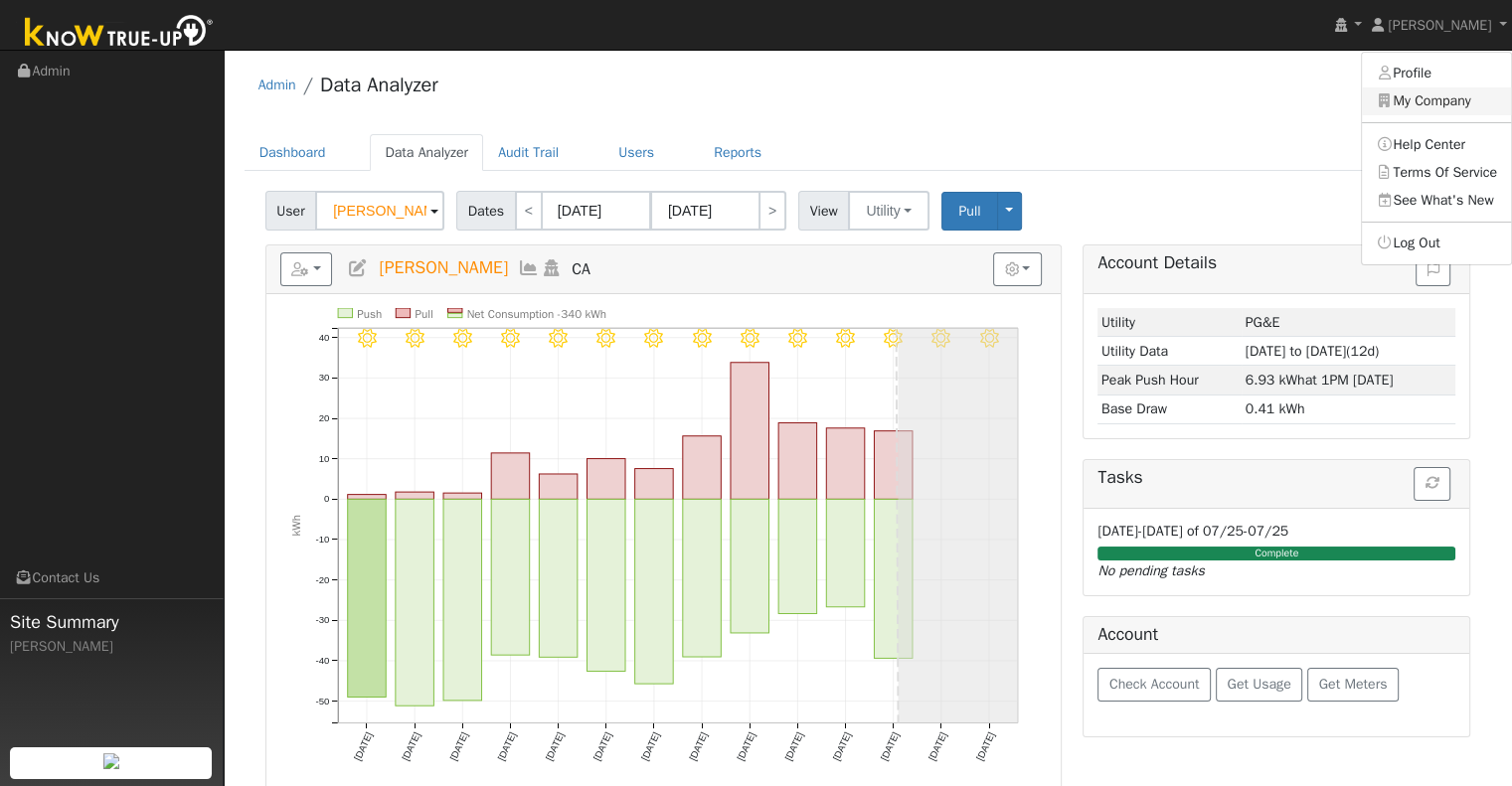 click on "My Company" 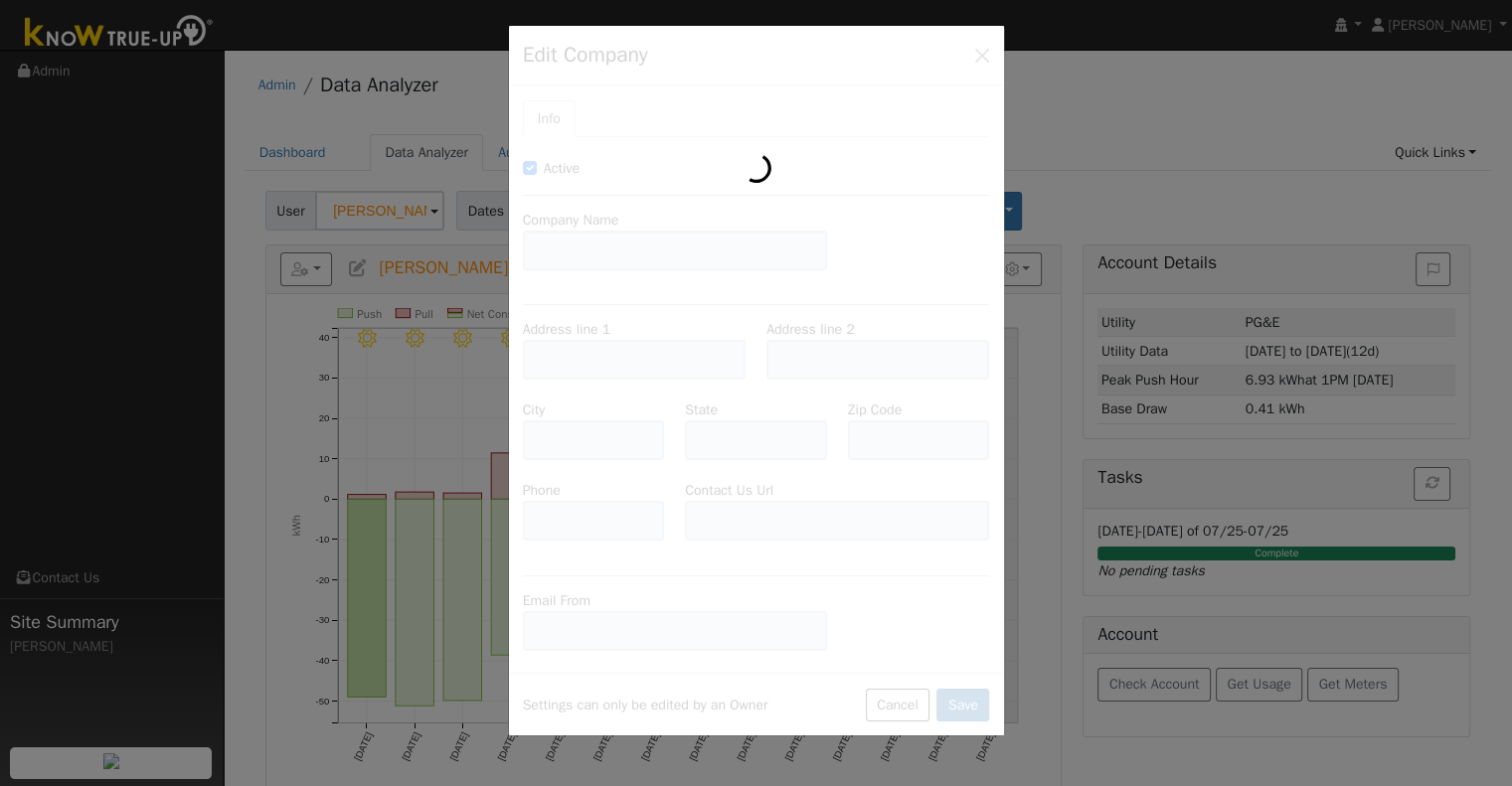 type on "Solar Installation Group" 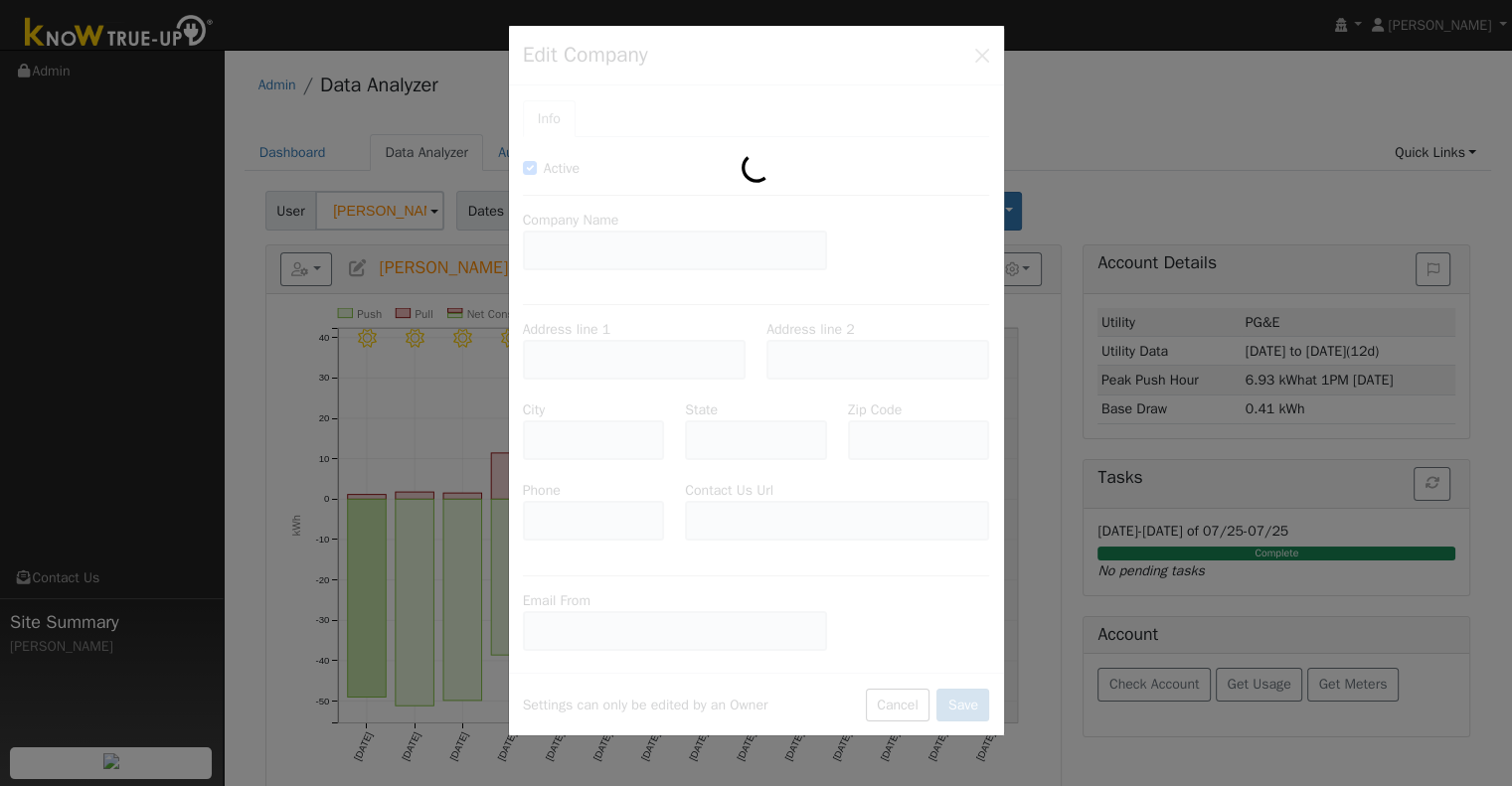 type on "1824 Ackley Circle" 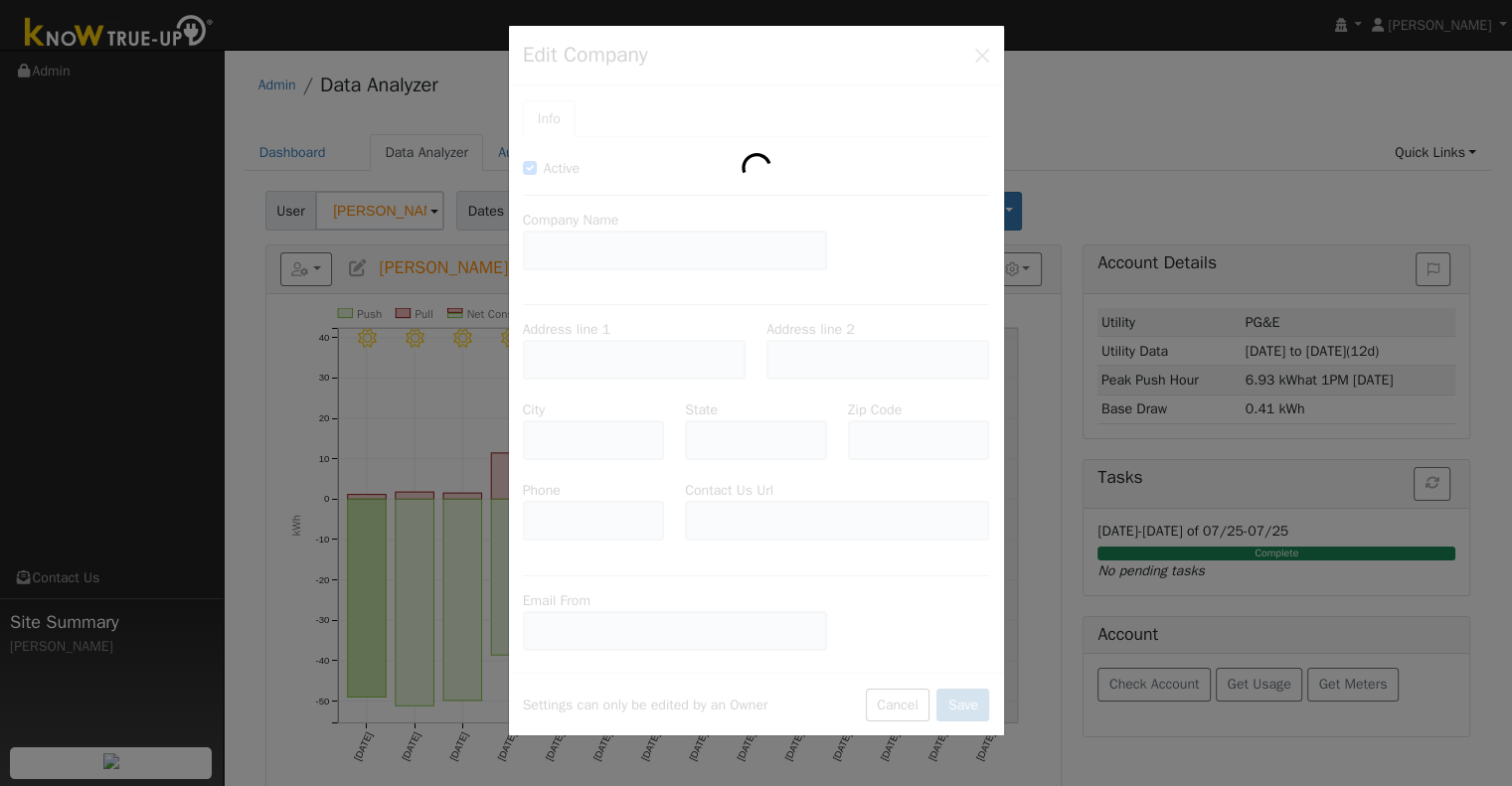 type on "Suite A" 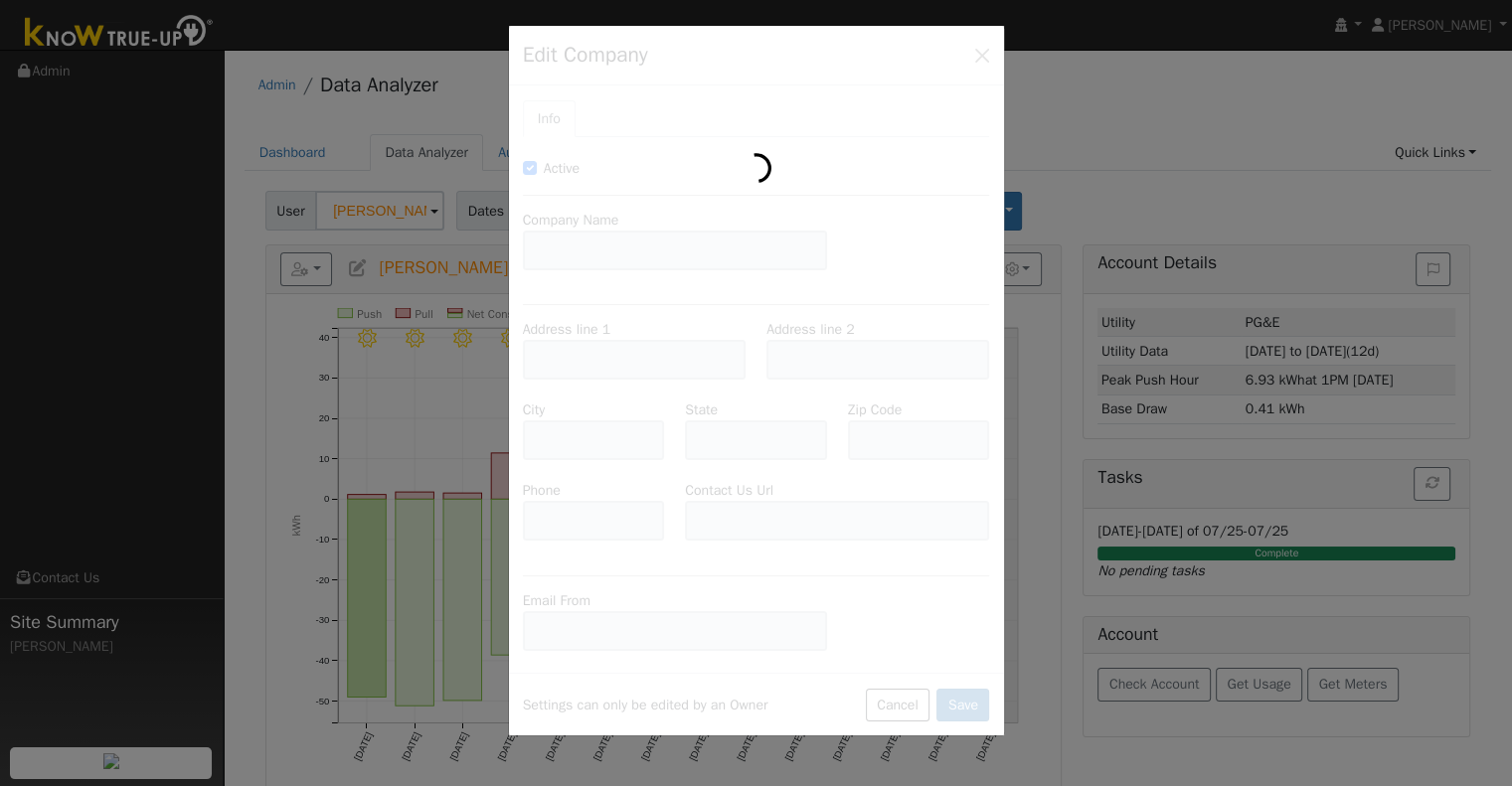 type on "Oakdale" 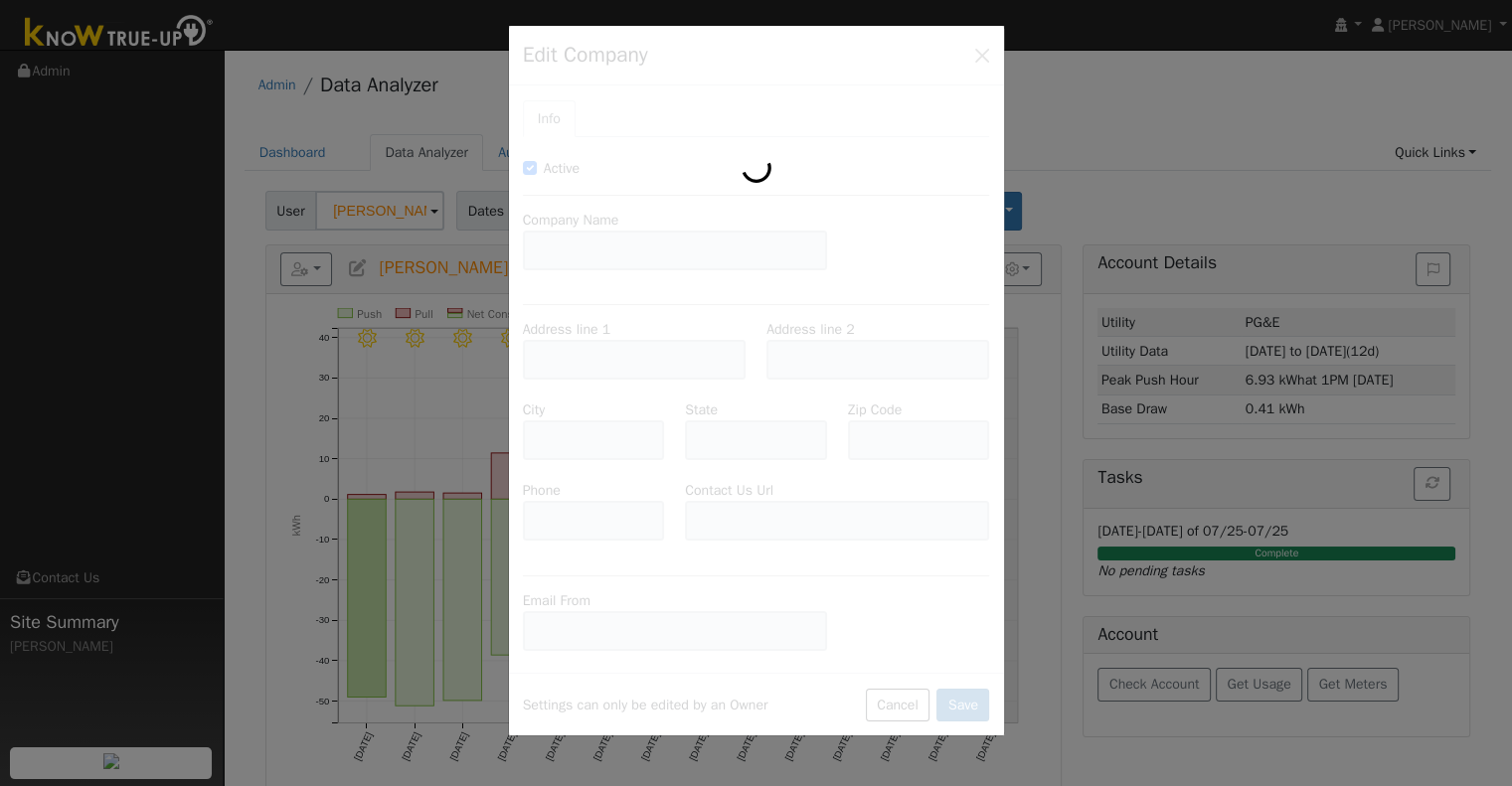 type on "CA" 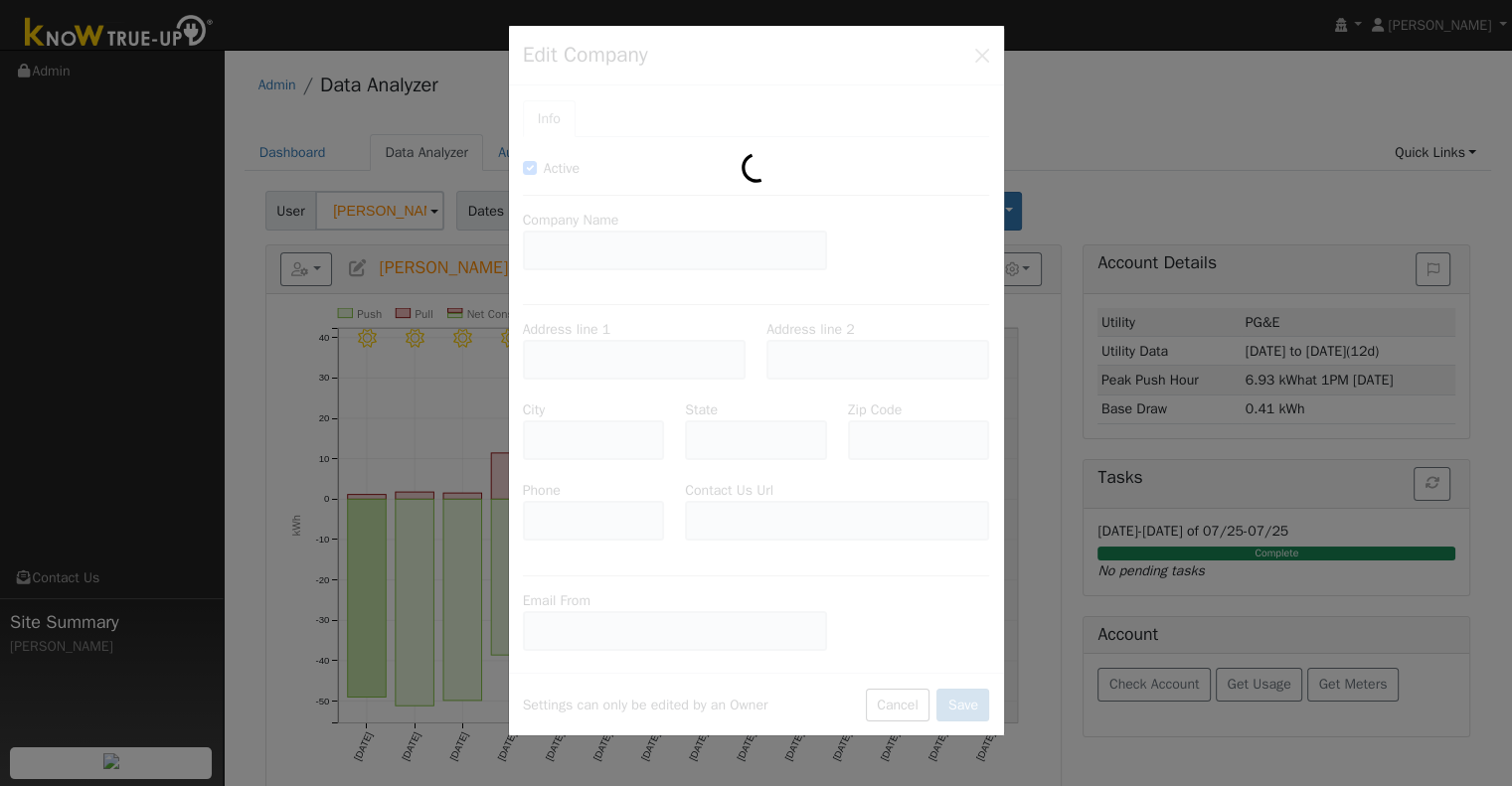 type on "95361" 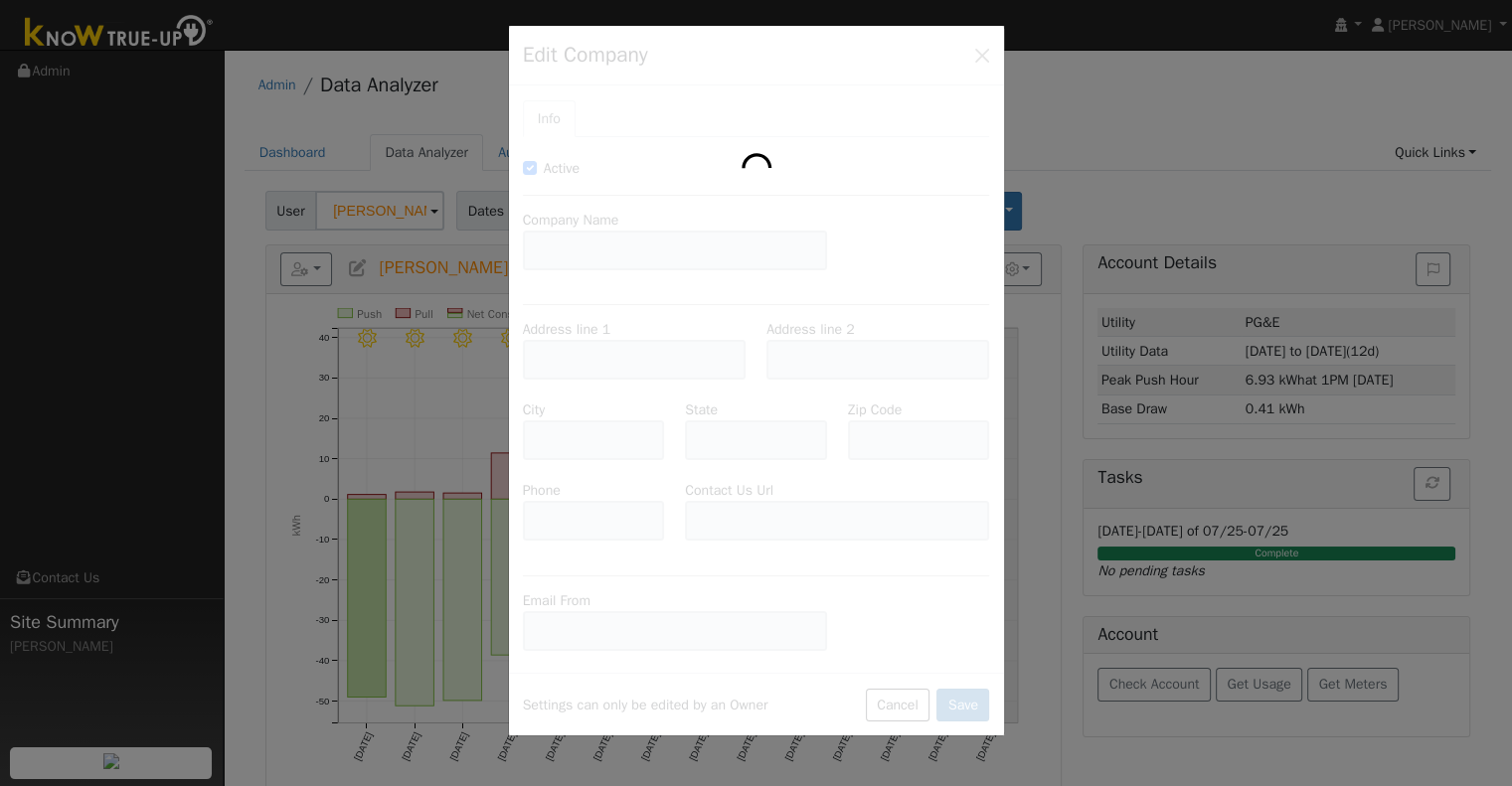 type on "888-508-0558" 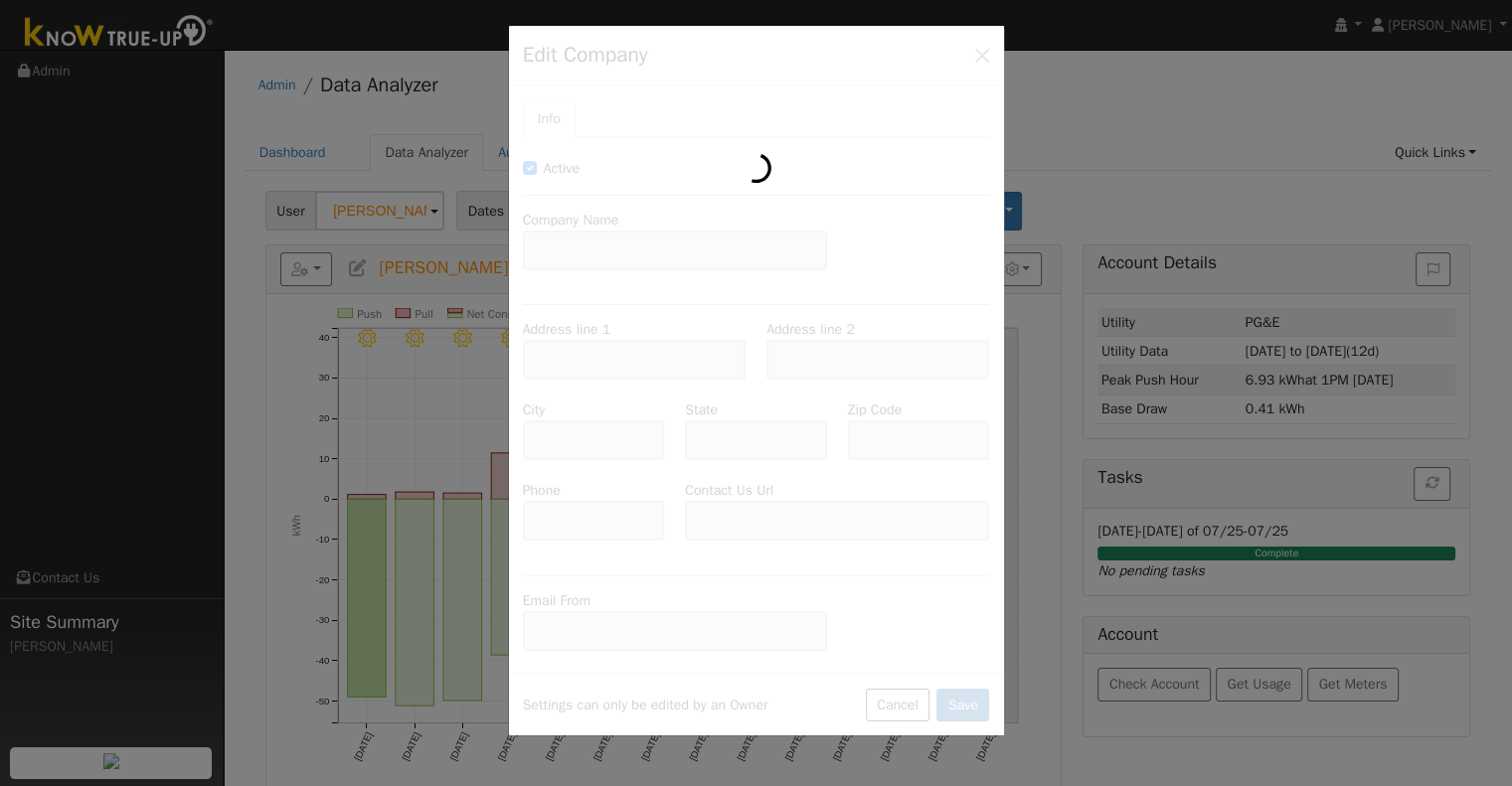 type on "https://www.sig.solar/#contact" 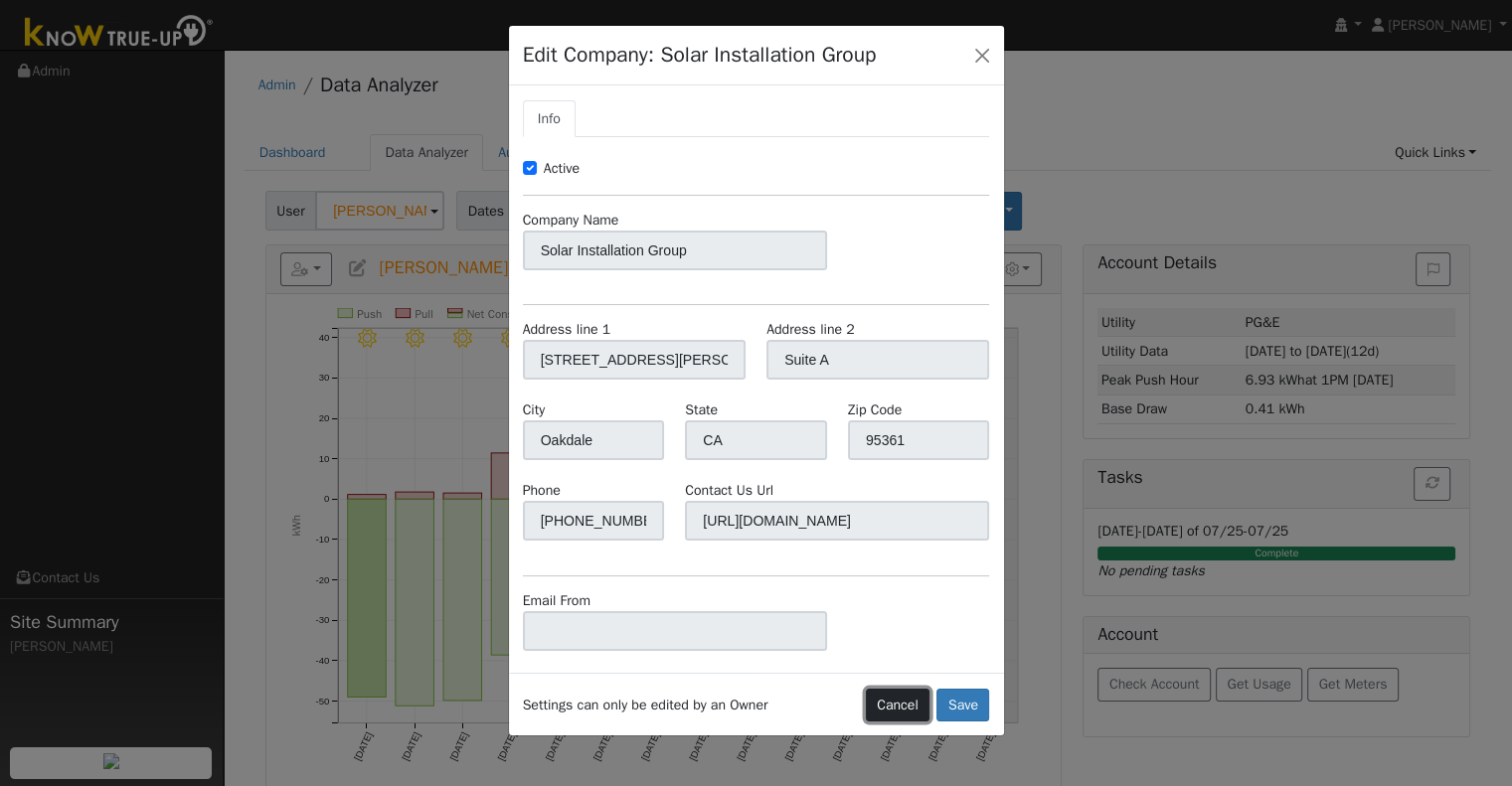 click on "Cancel" at bounding box center (898, 706) 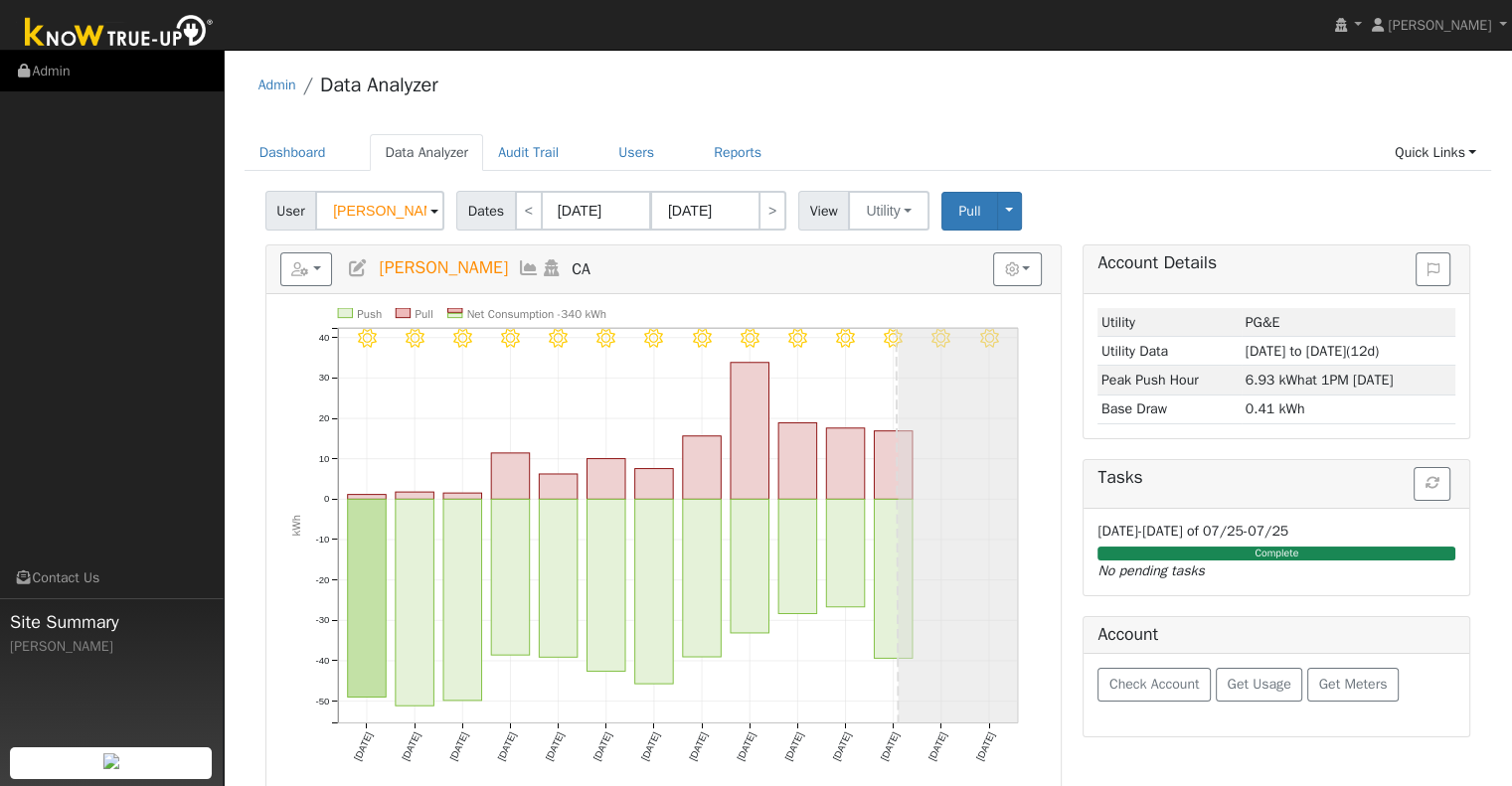 click on "Admin" at bounding box center [111, 71] 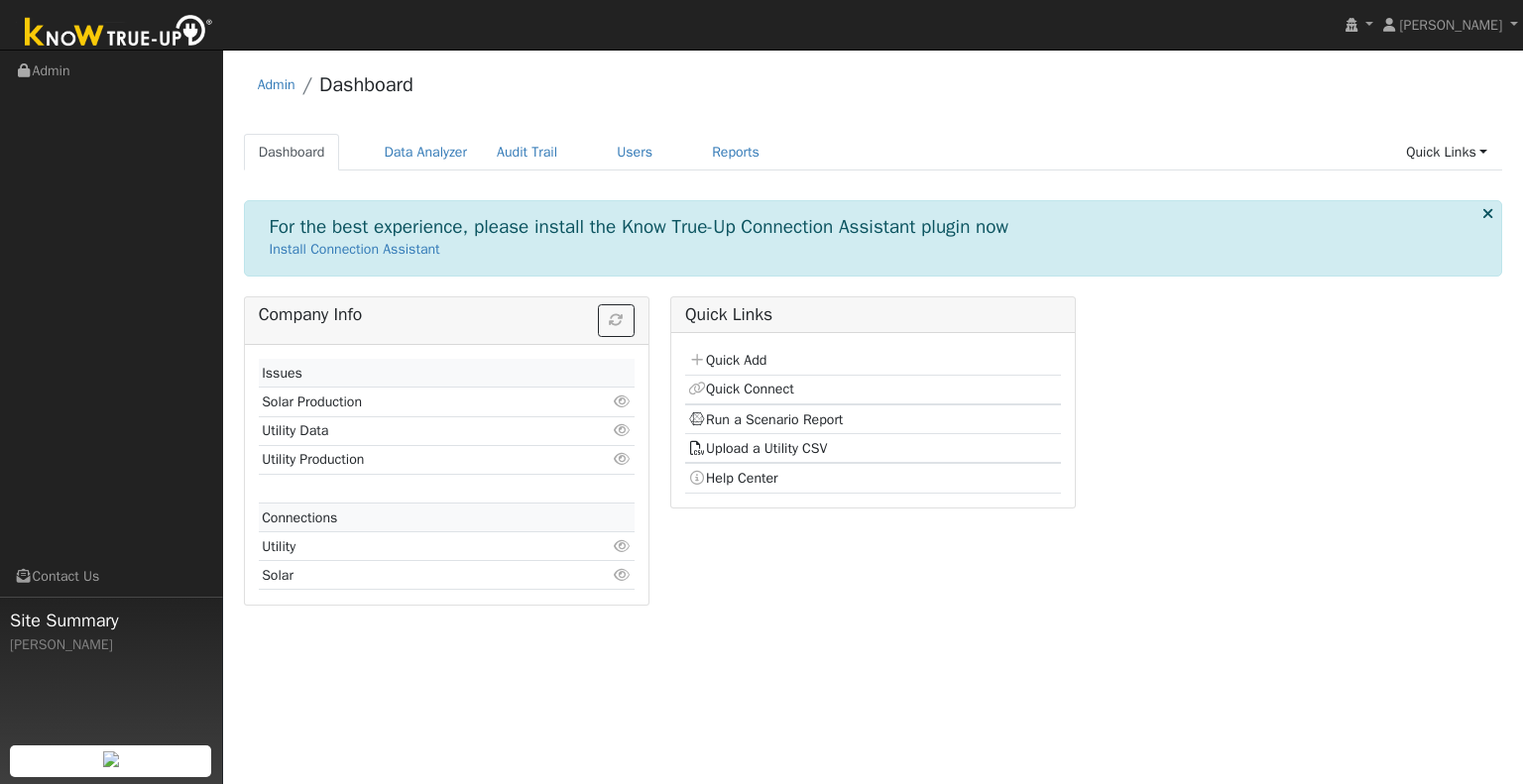 scroll, scrollTop: 0, scrollLeft: 0, axis: both 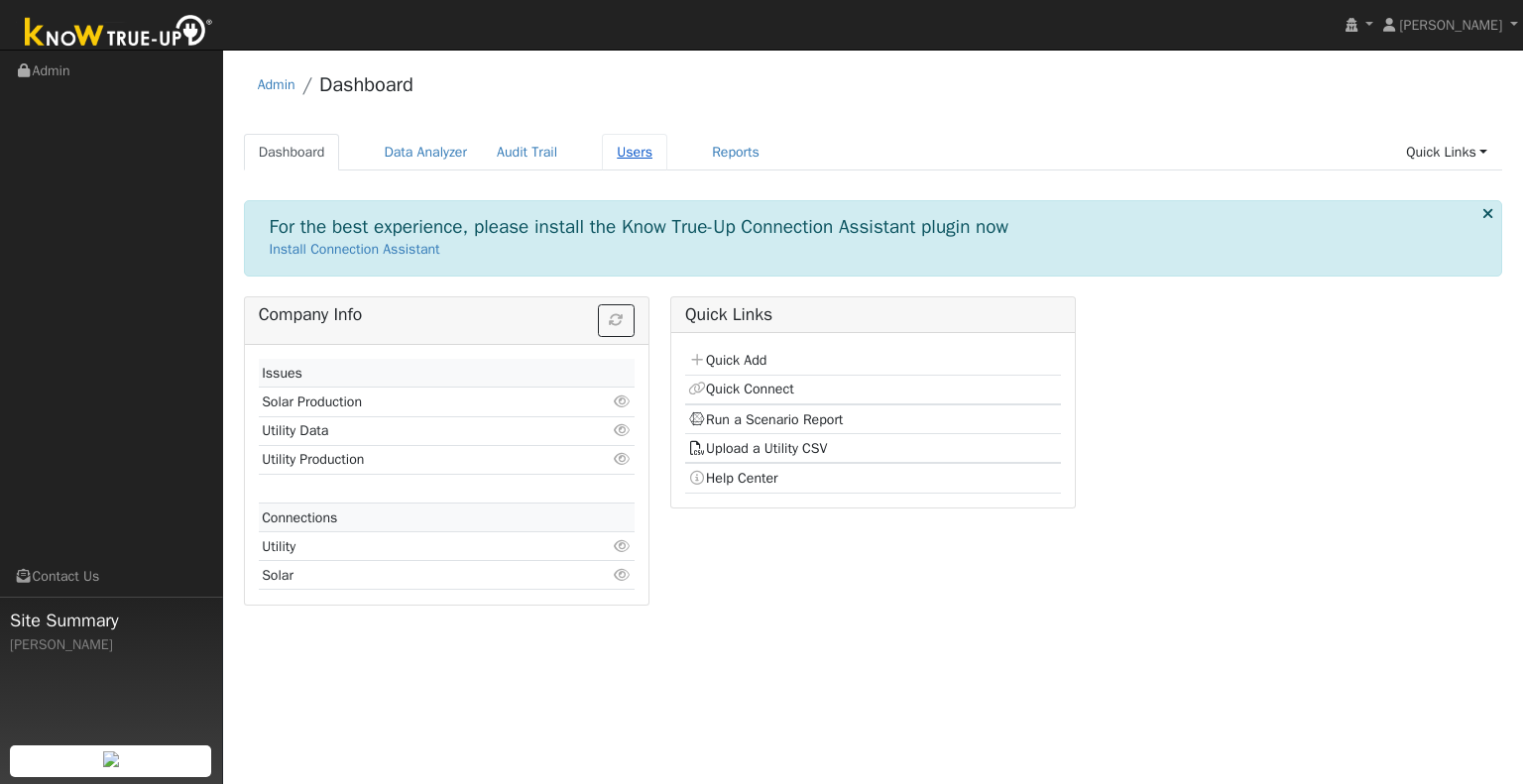 click on "Users" at bounding box center (635, 152) 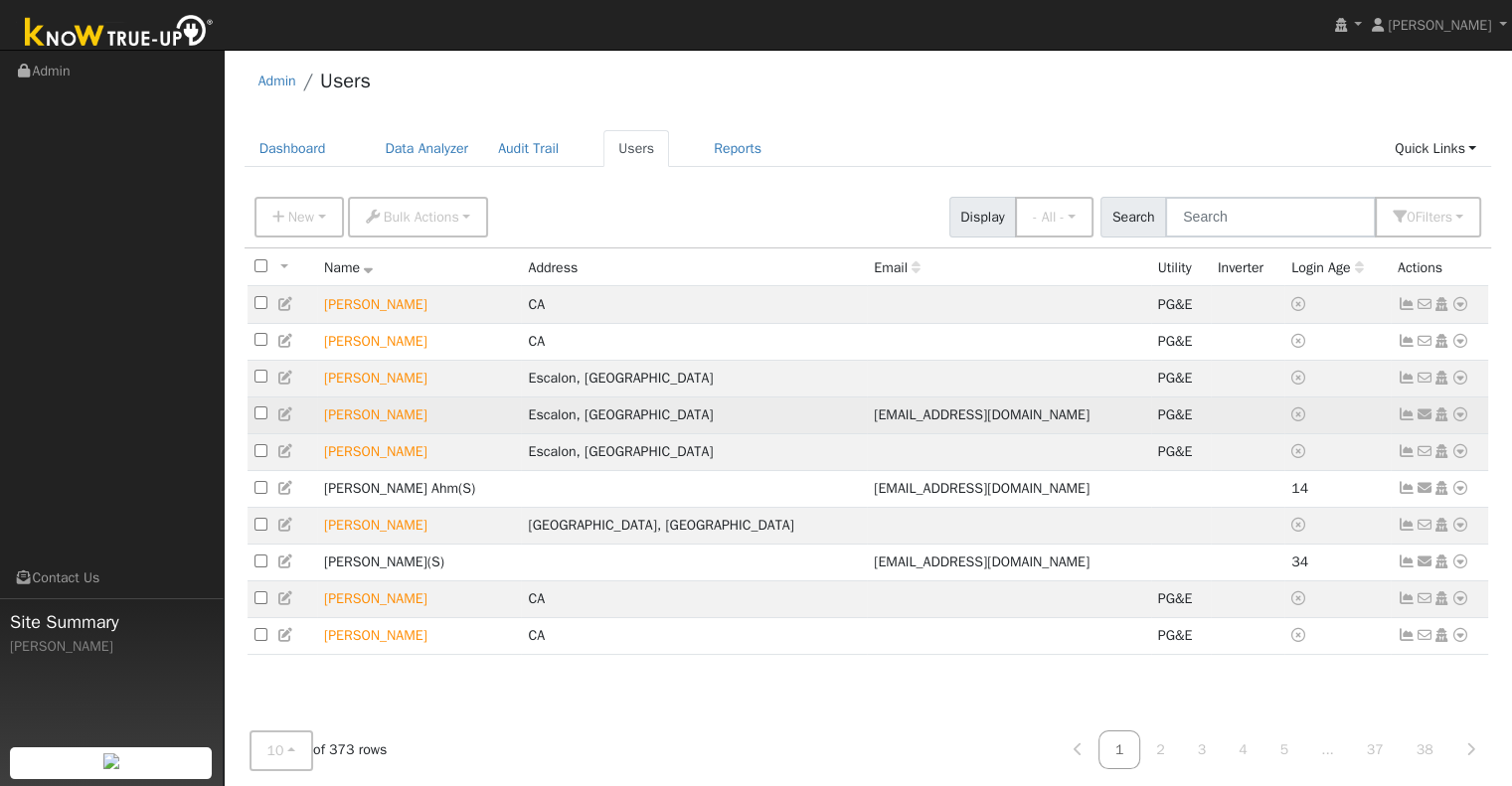 scroll, scrollTop: 0, scrollLeft: 0, axis: both 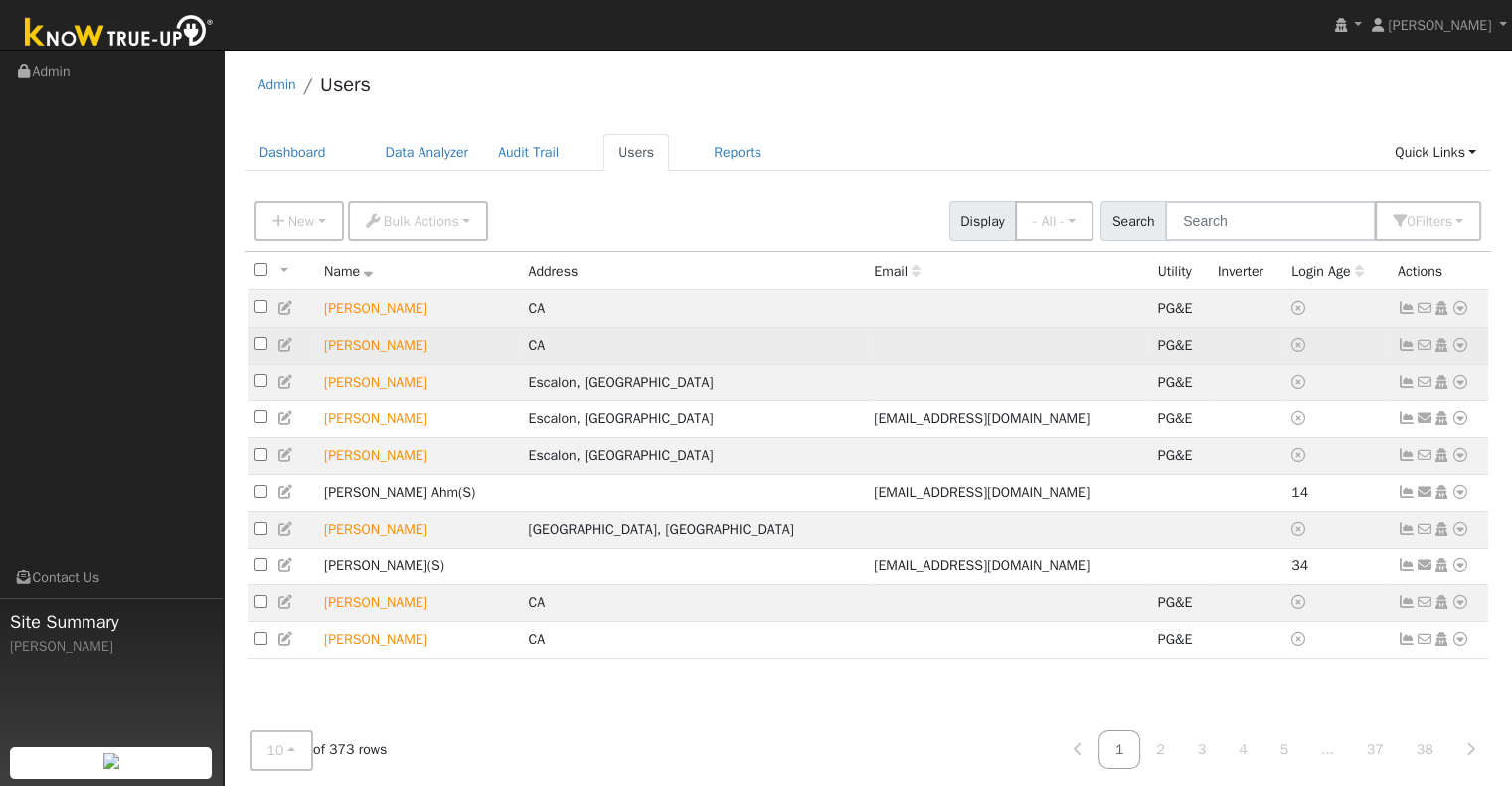 click at bounding box center (260, 343) 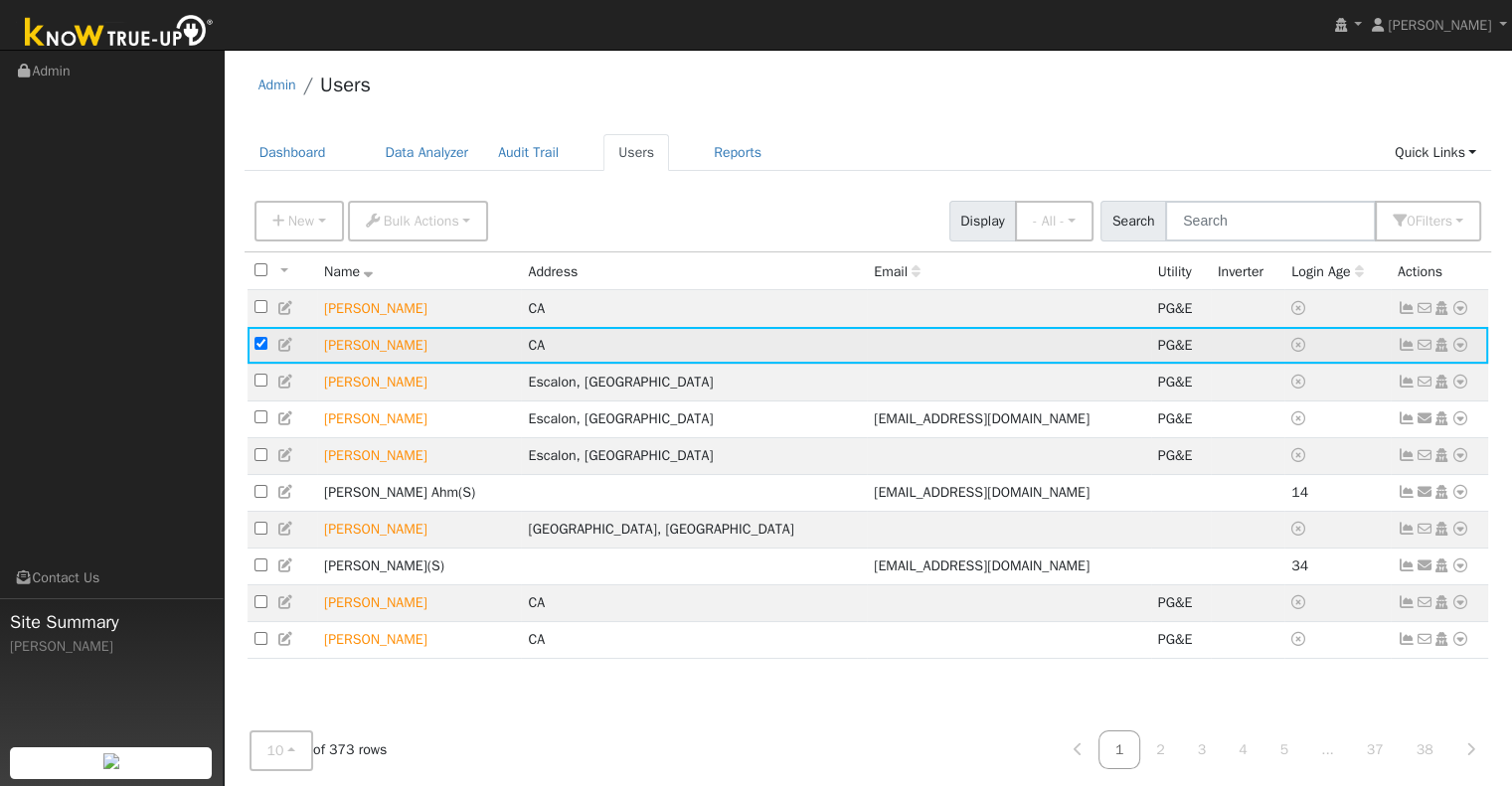 click at bounding box center (1460, 345) 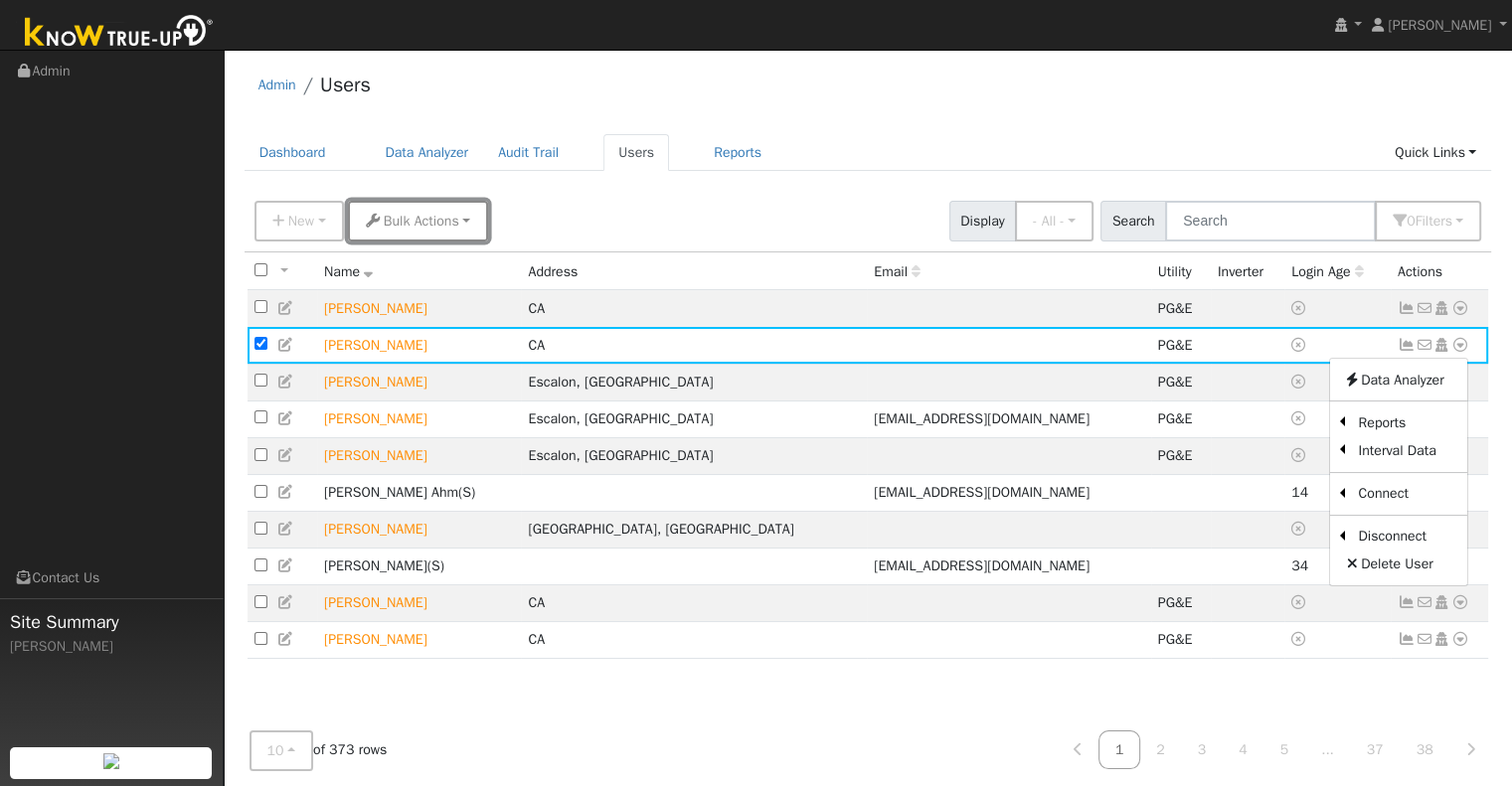 click on "Bulk Actions" at bounding box center (419, 221) 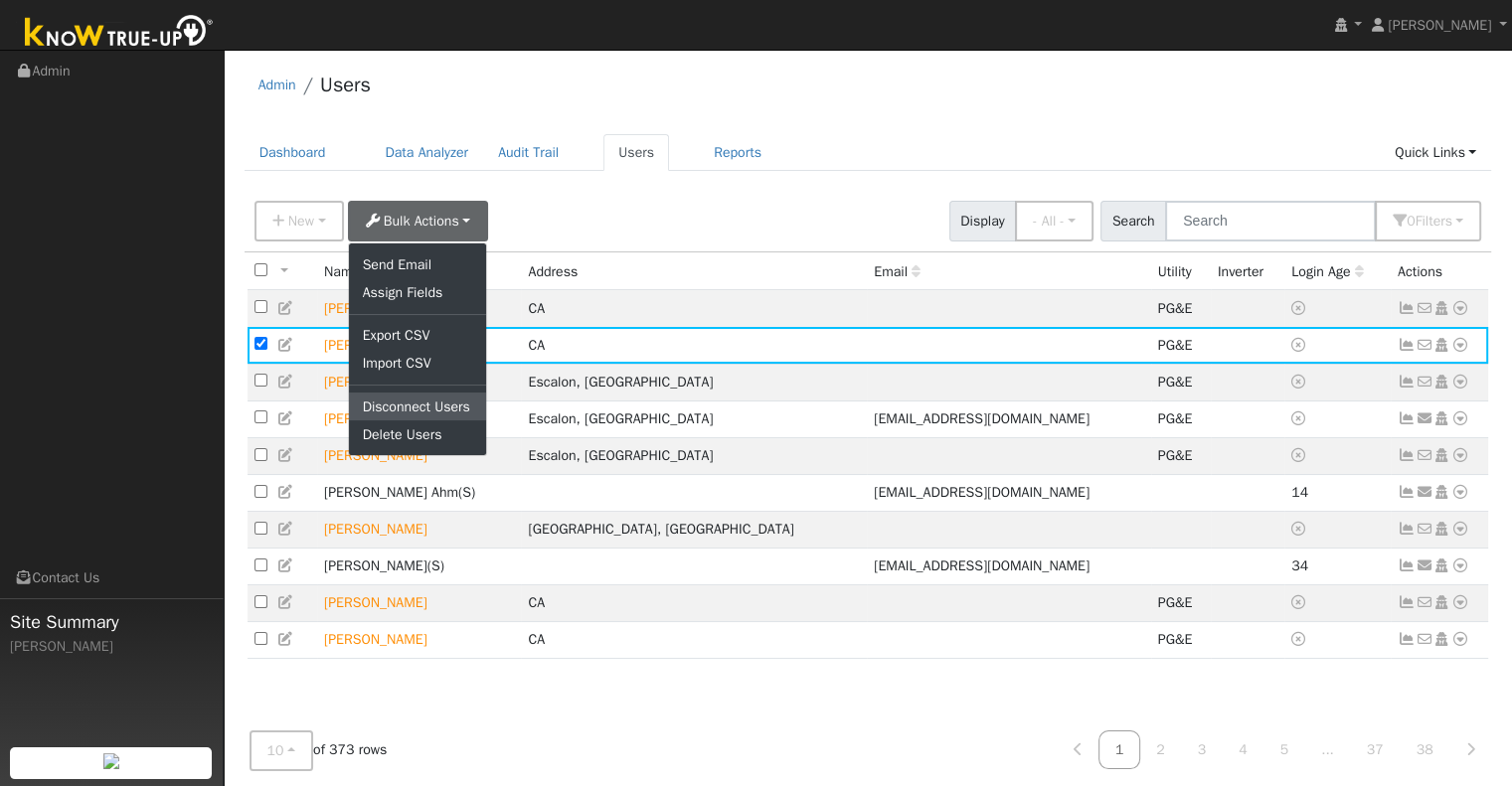 click on "Disconnect Users" at bounding box center (418, 406) 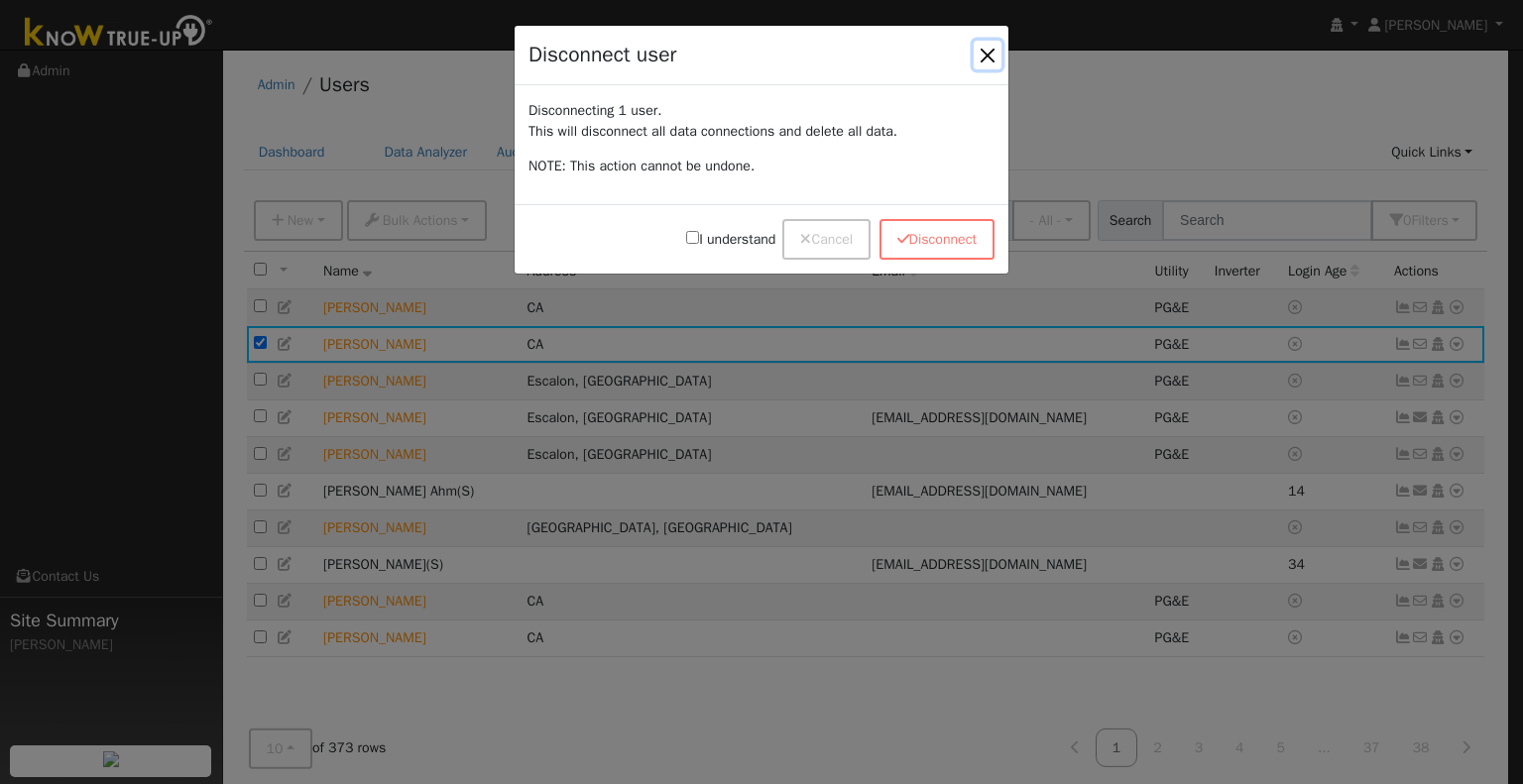 click at bounding box center [988, 55] 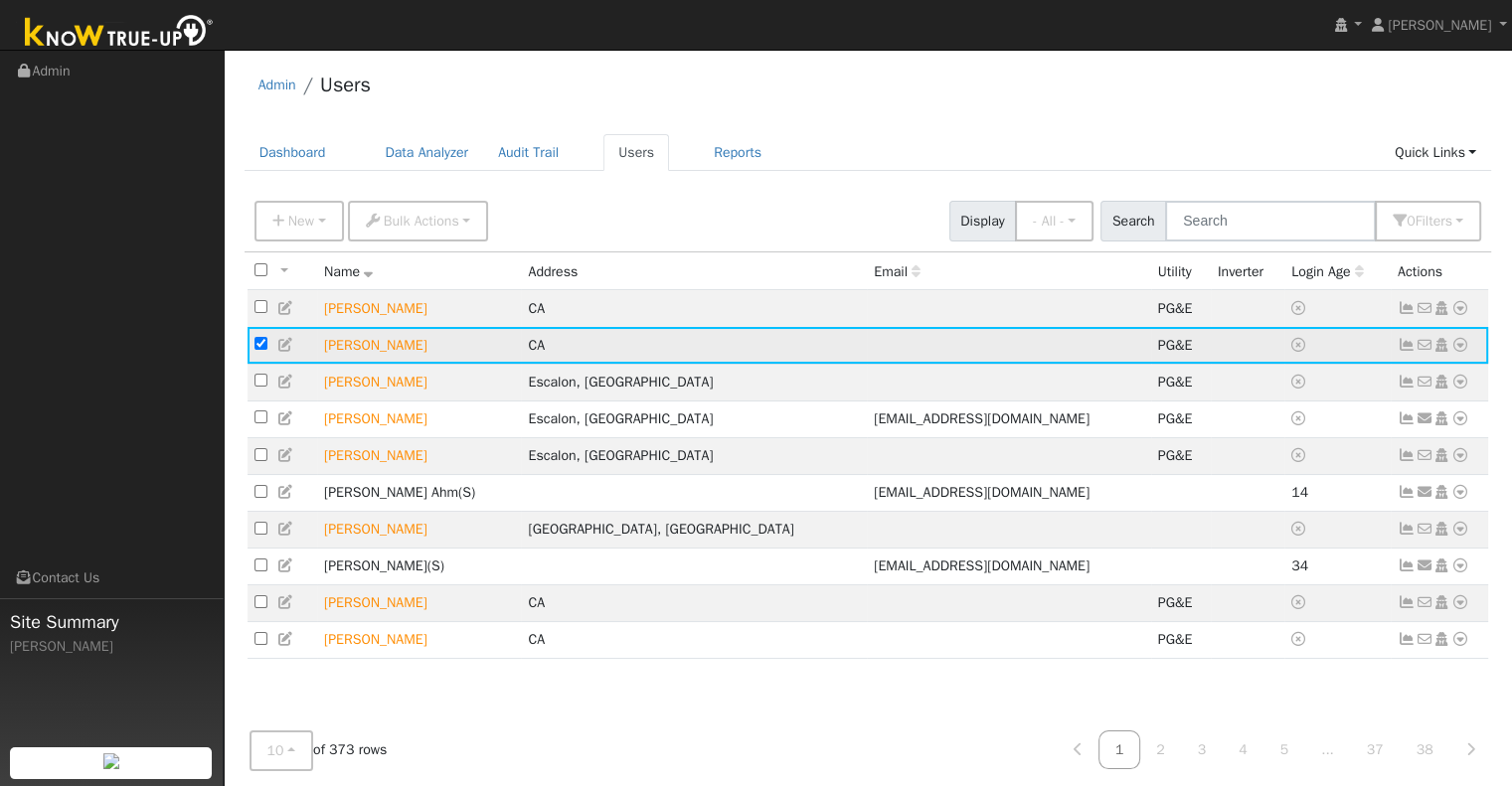 click at bounding box center [260, 343] 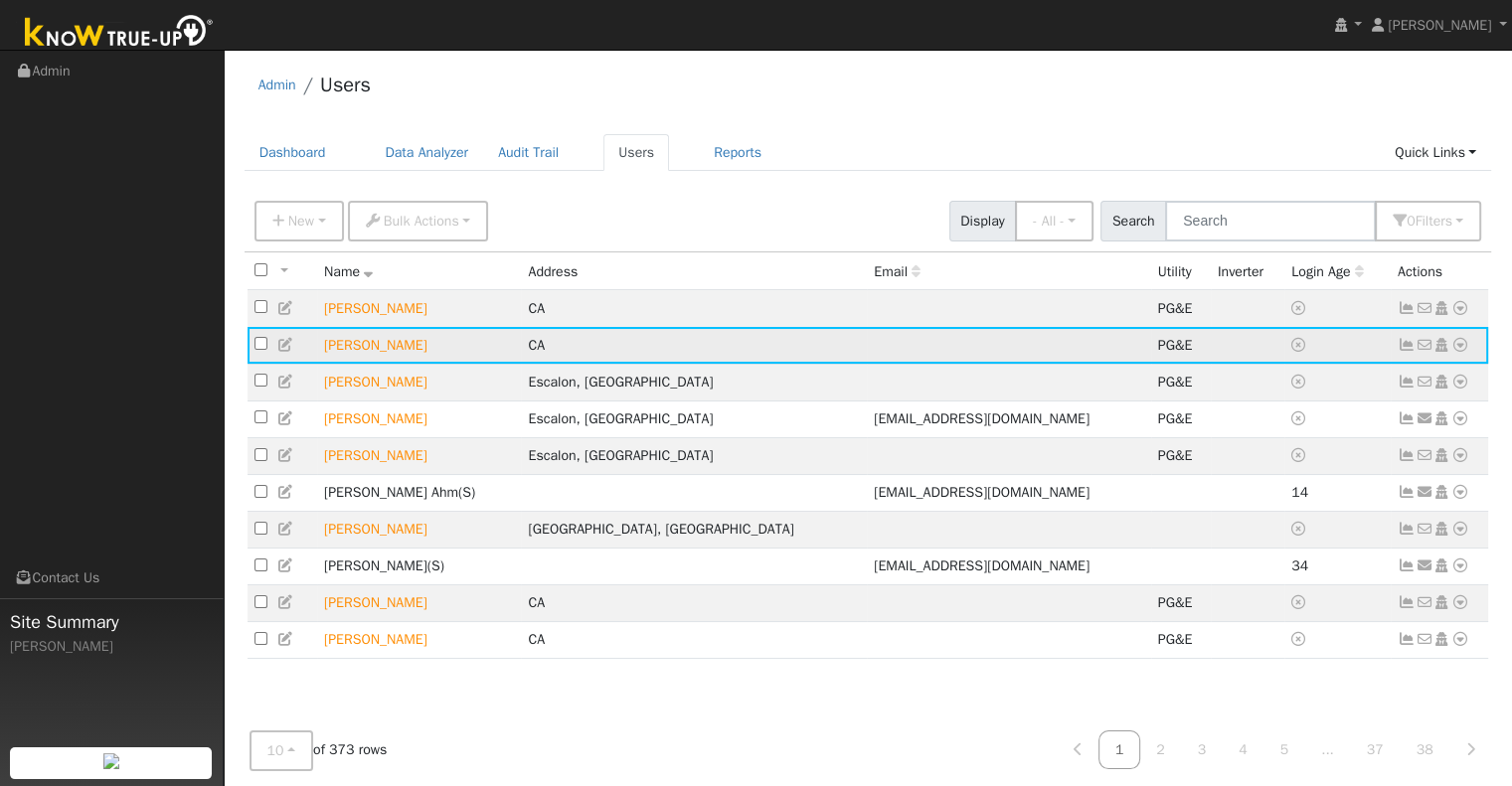 checkbox on "false" 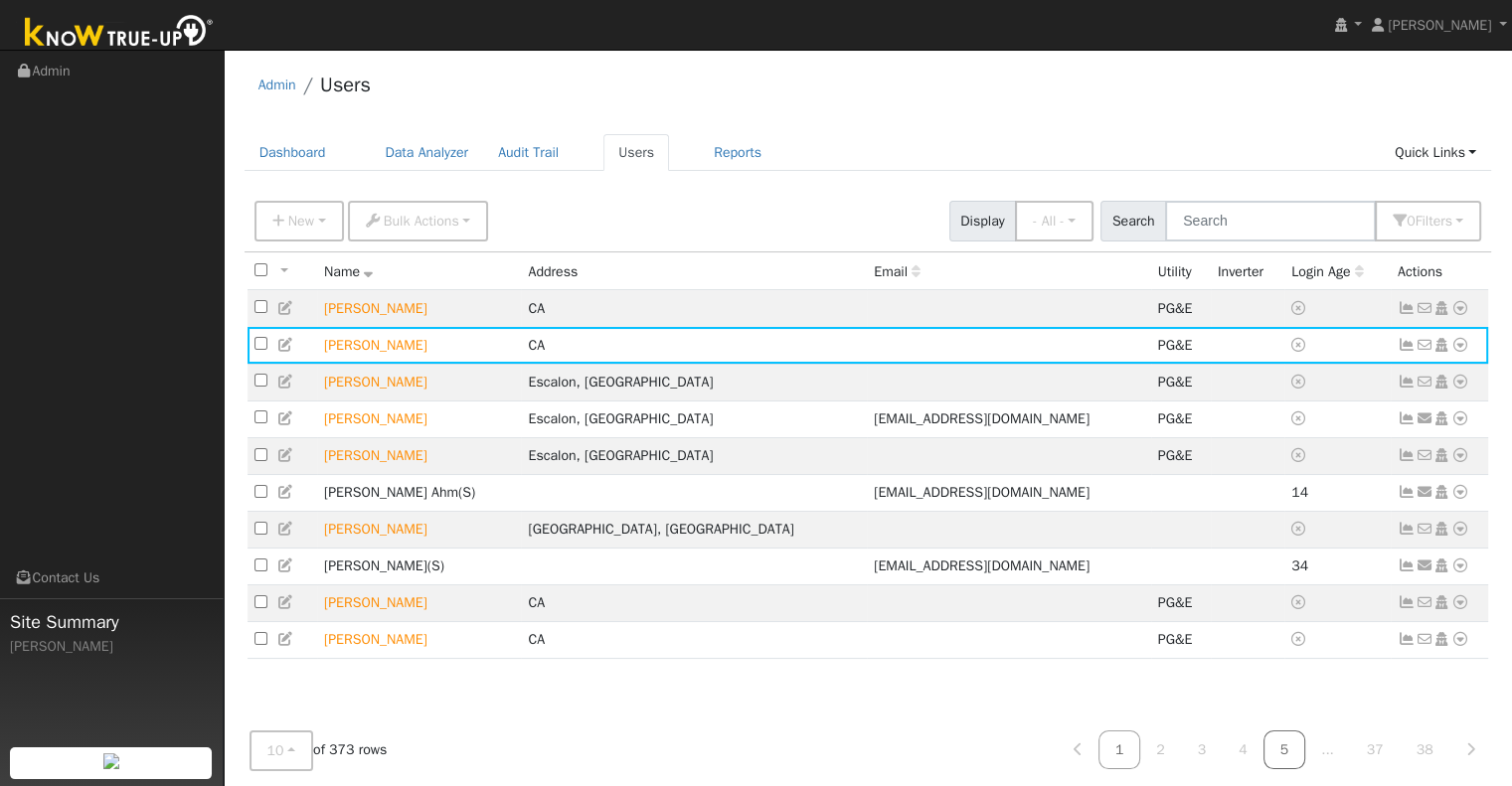 click on "5" at bounding box center (1284, 749) 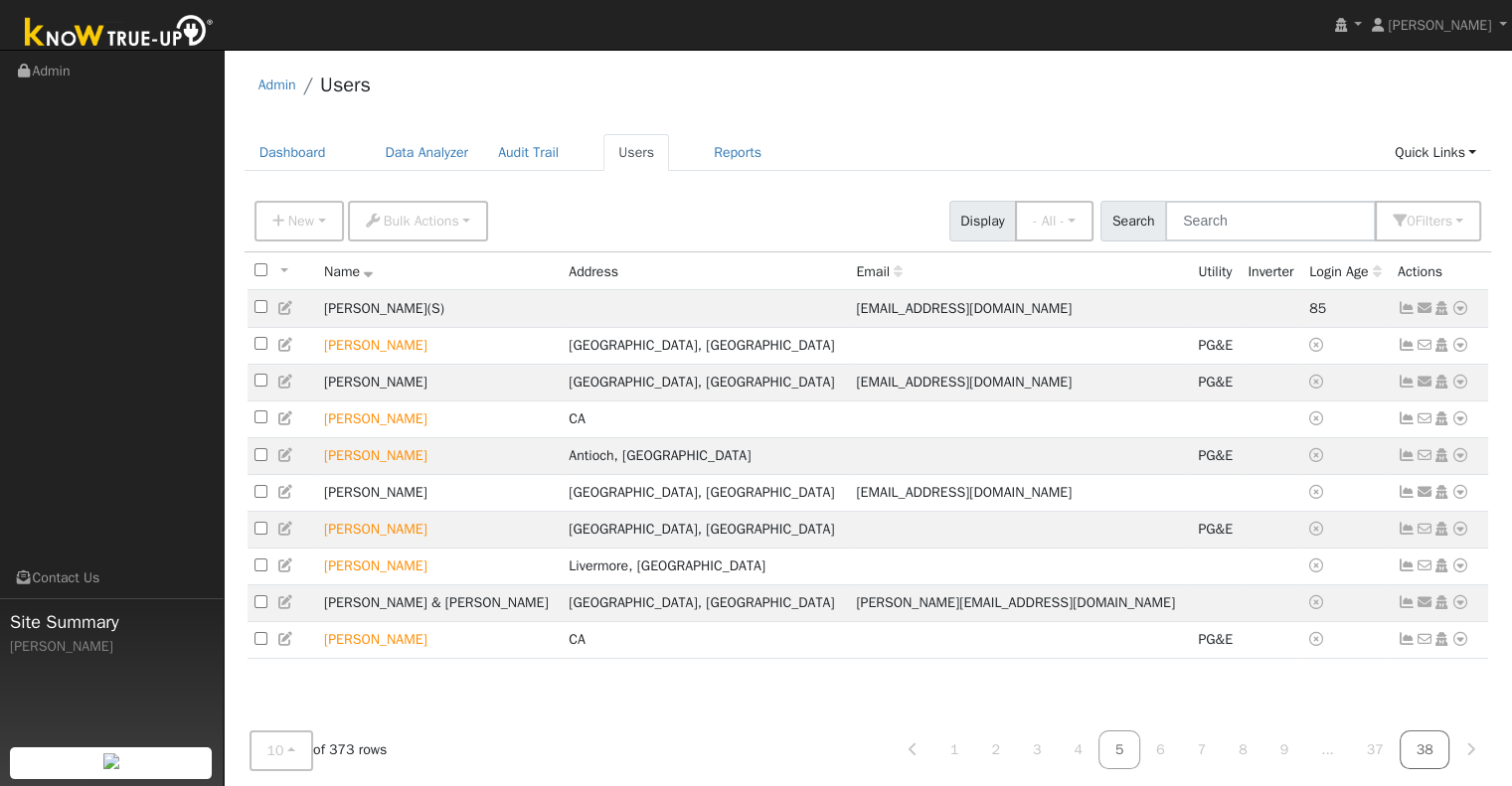 click on "38" at bounding box center [1425, 749] 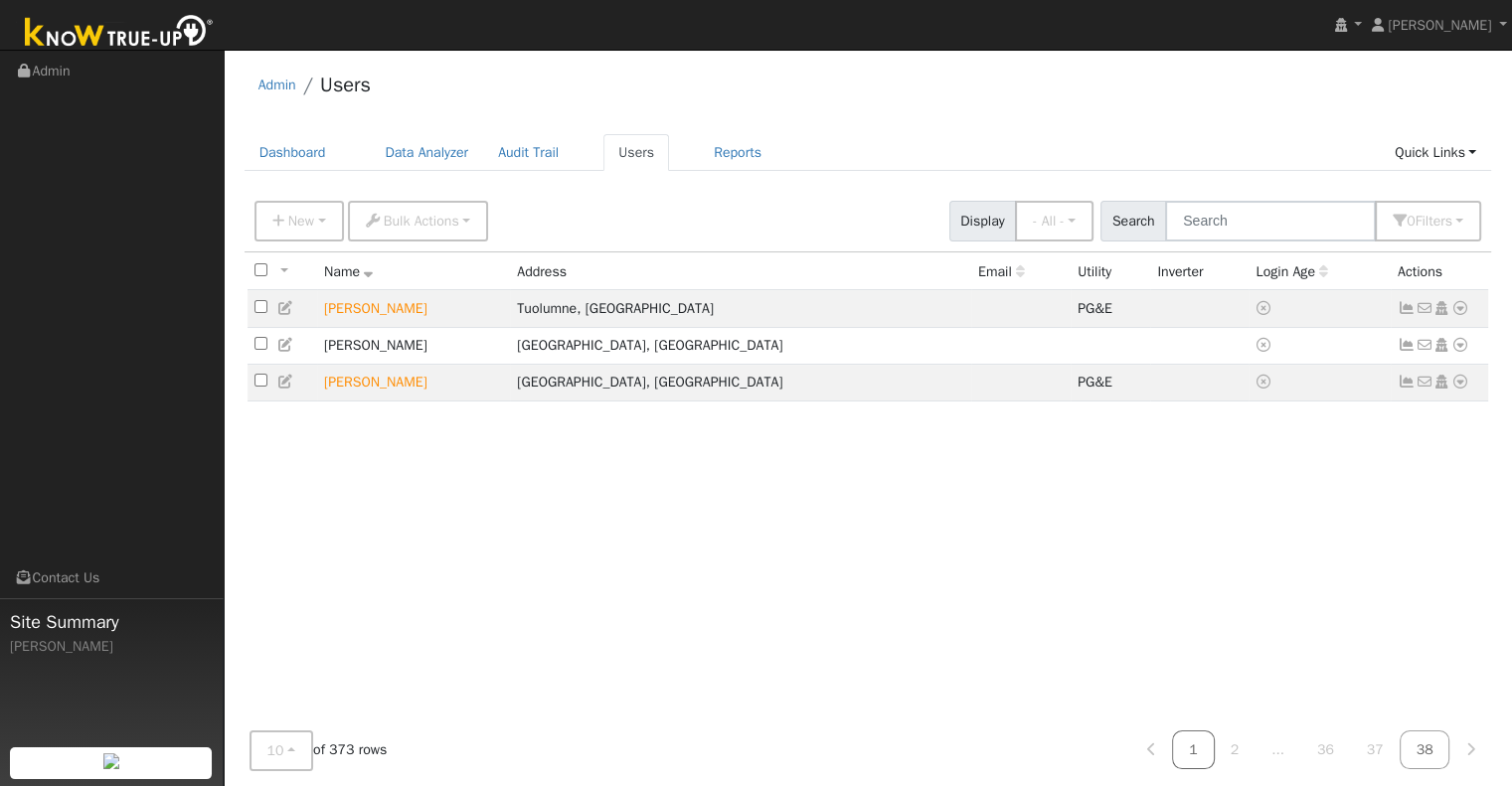 click on "1" at bounding box center [1193, 749] 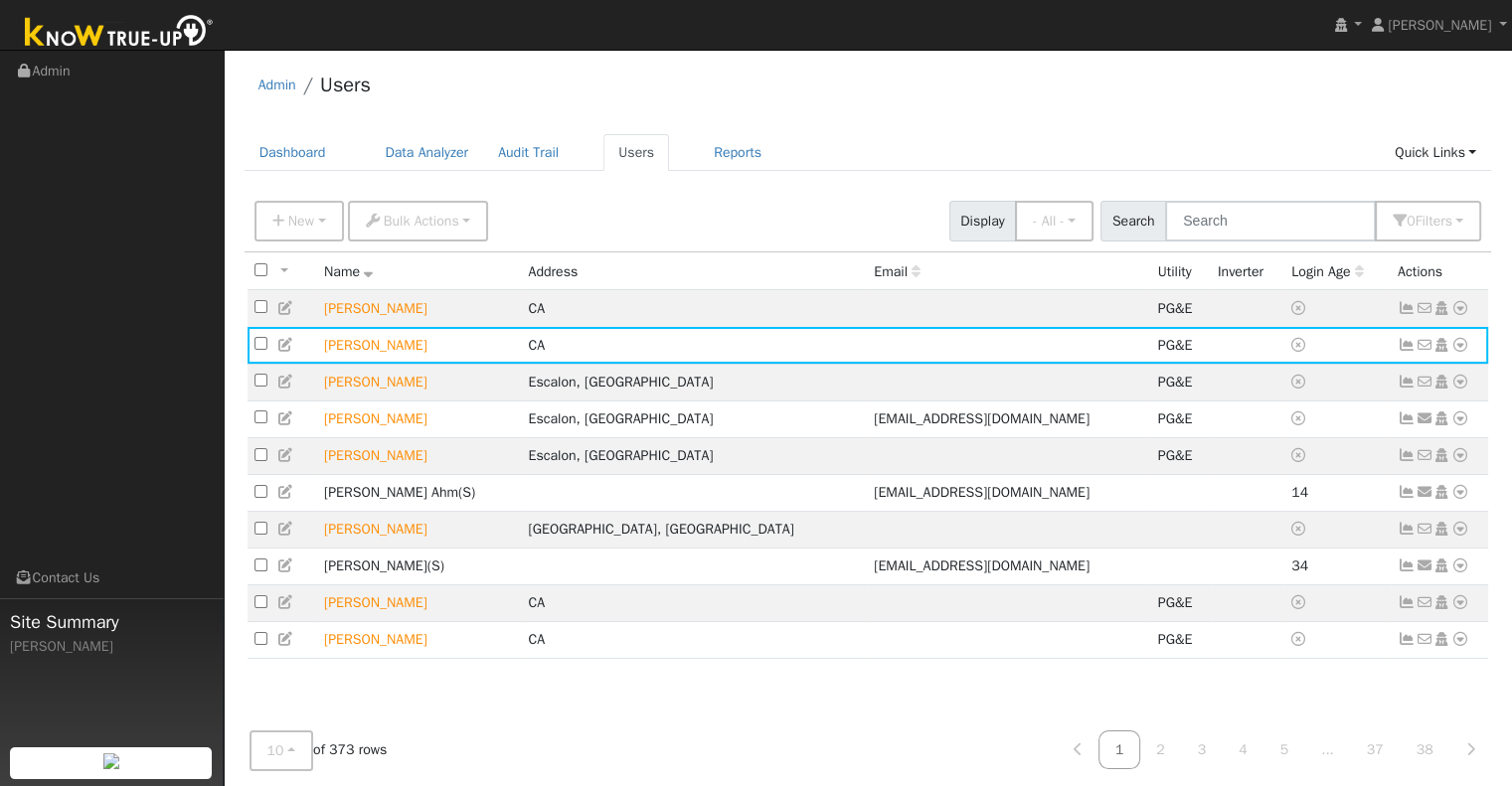click on "Login Age" at bounding box center [1327, 271] 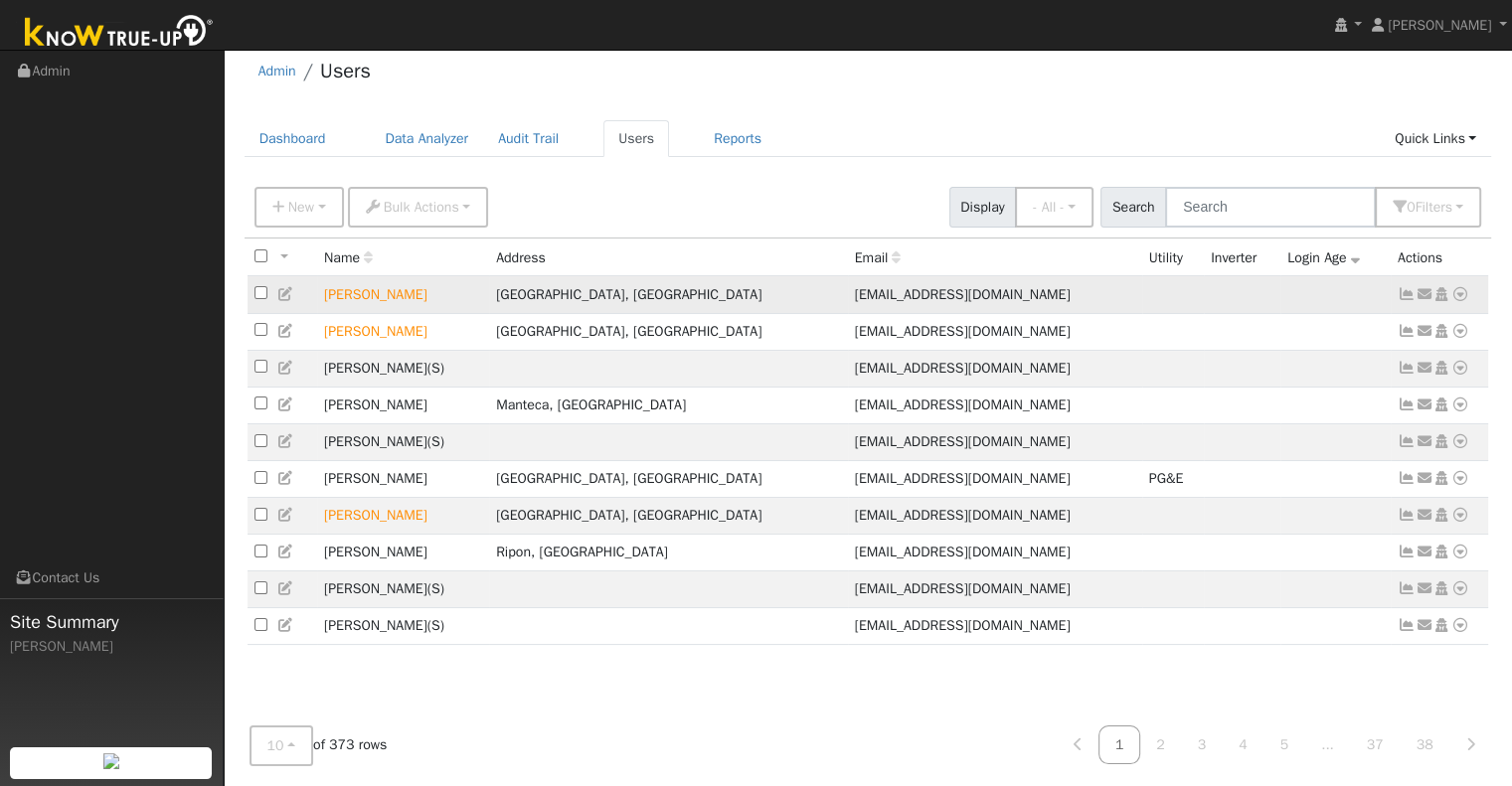 scroll, scrollTop: 16, scrollLeft: 0, axis: vertical 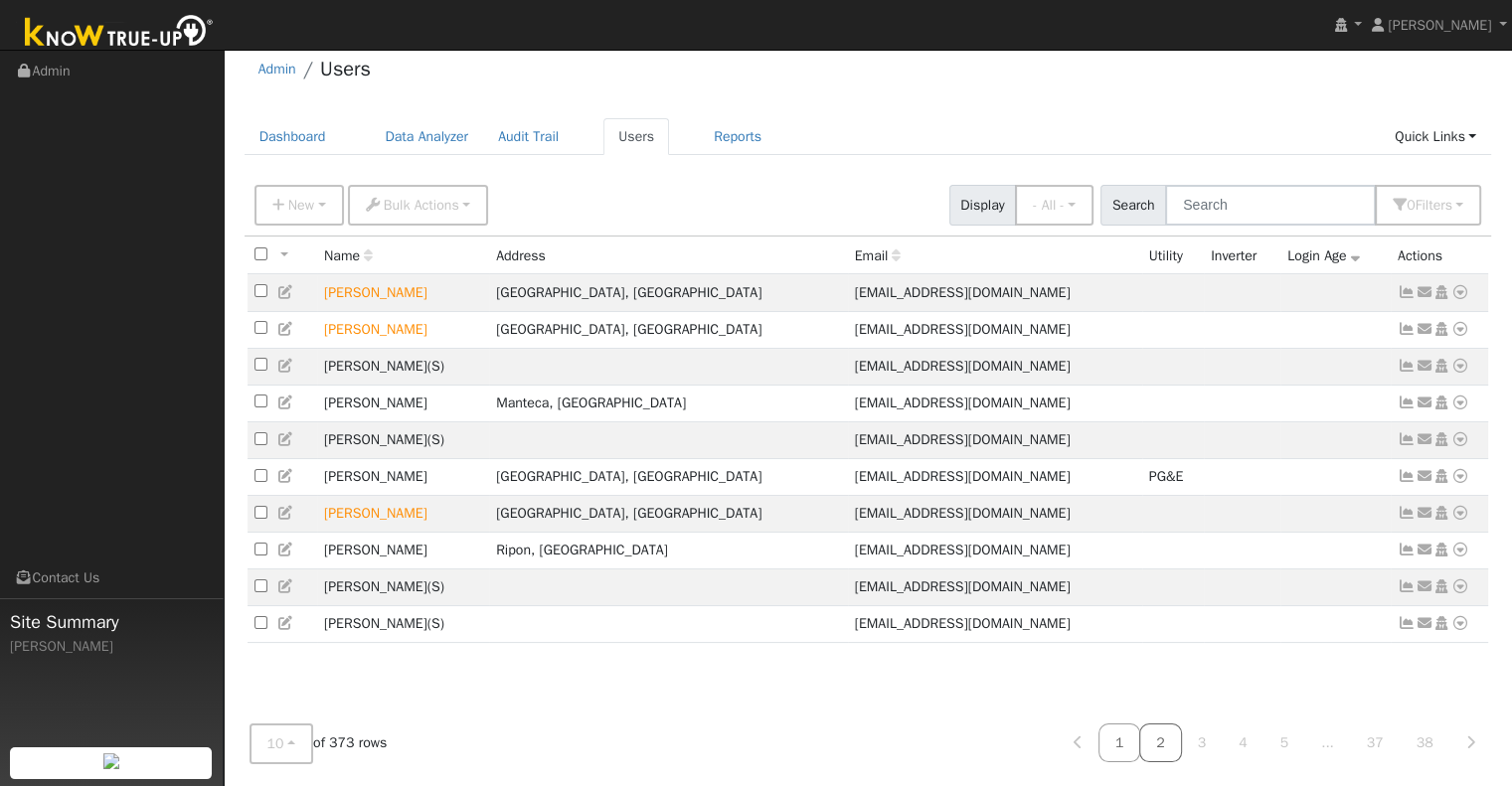 click on "2" at bounding box center [1160, 742] 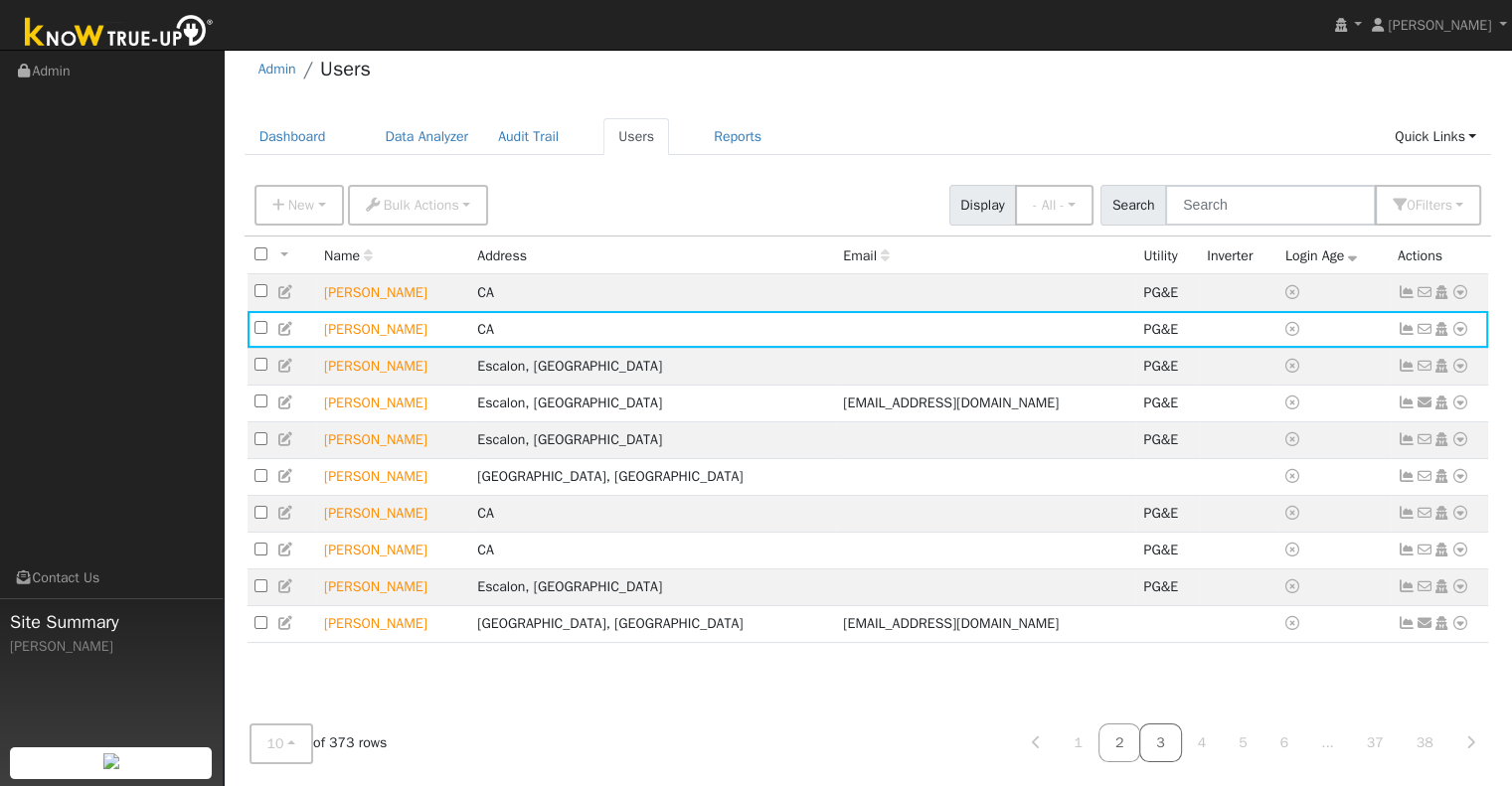 click on "3" at bounding box center [1160, 742] 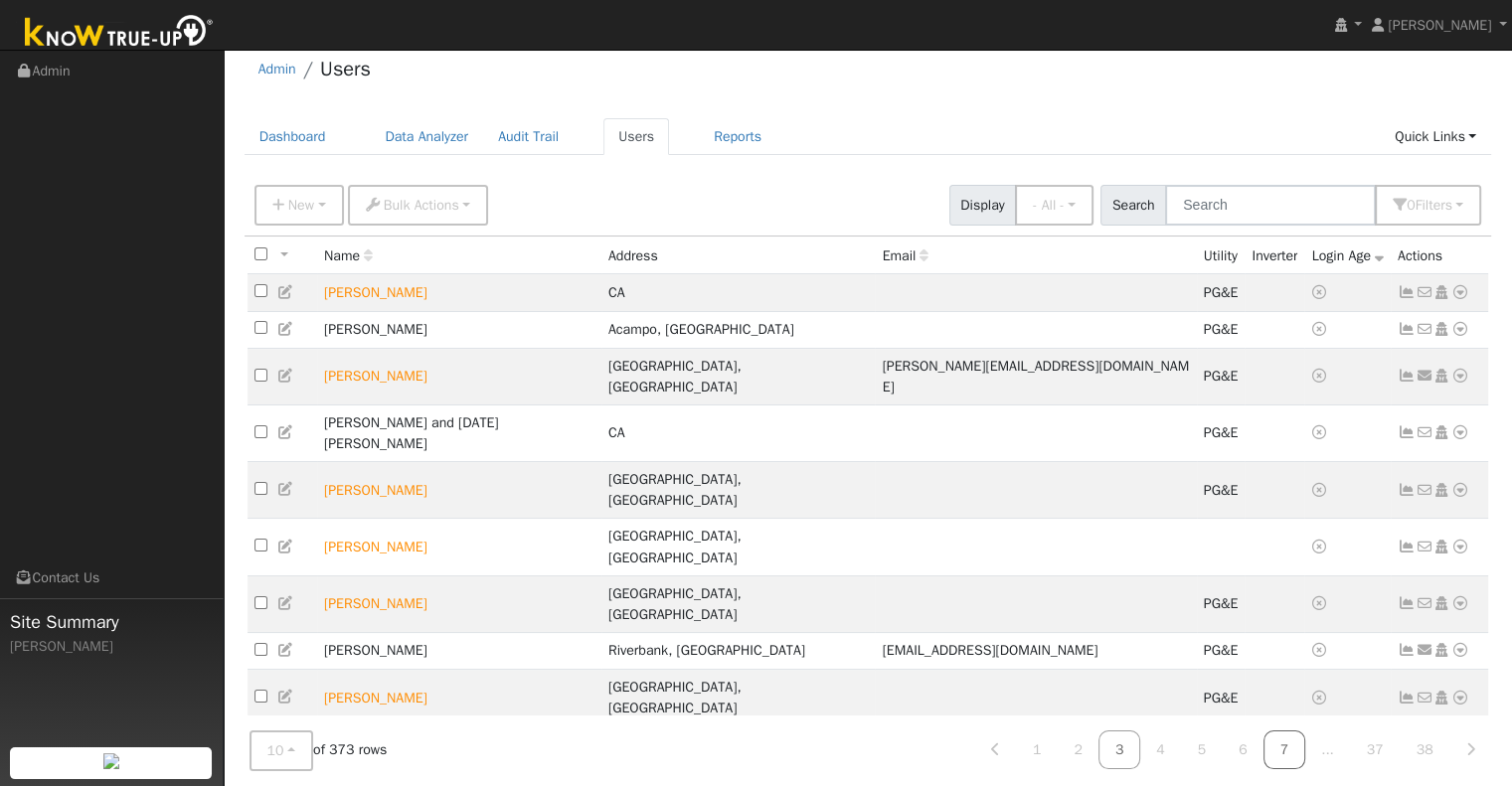 click on "7" at bounding box center (1284, 749) 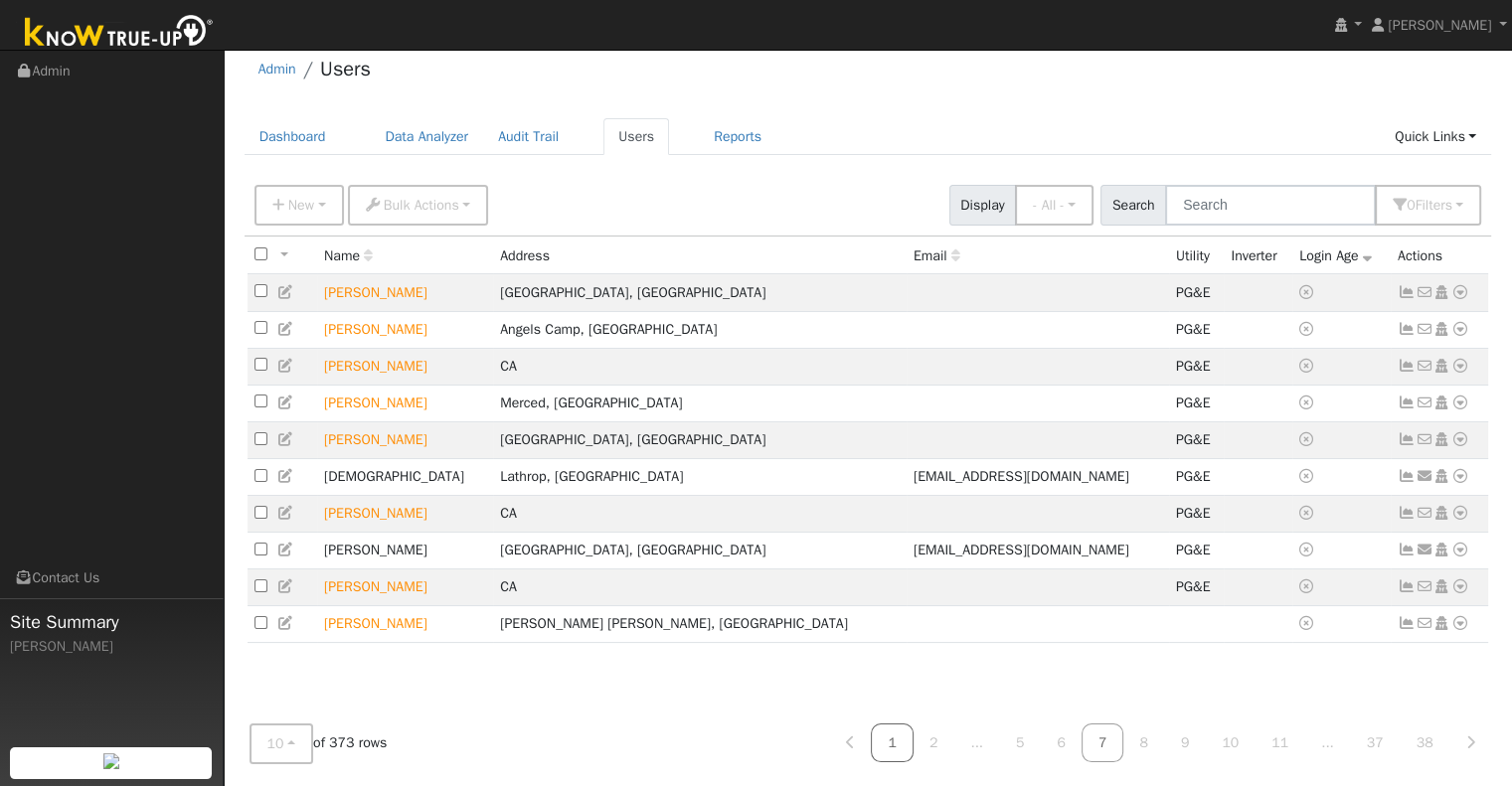 click on "1" at bounding box center [892, 742] 